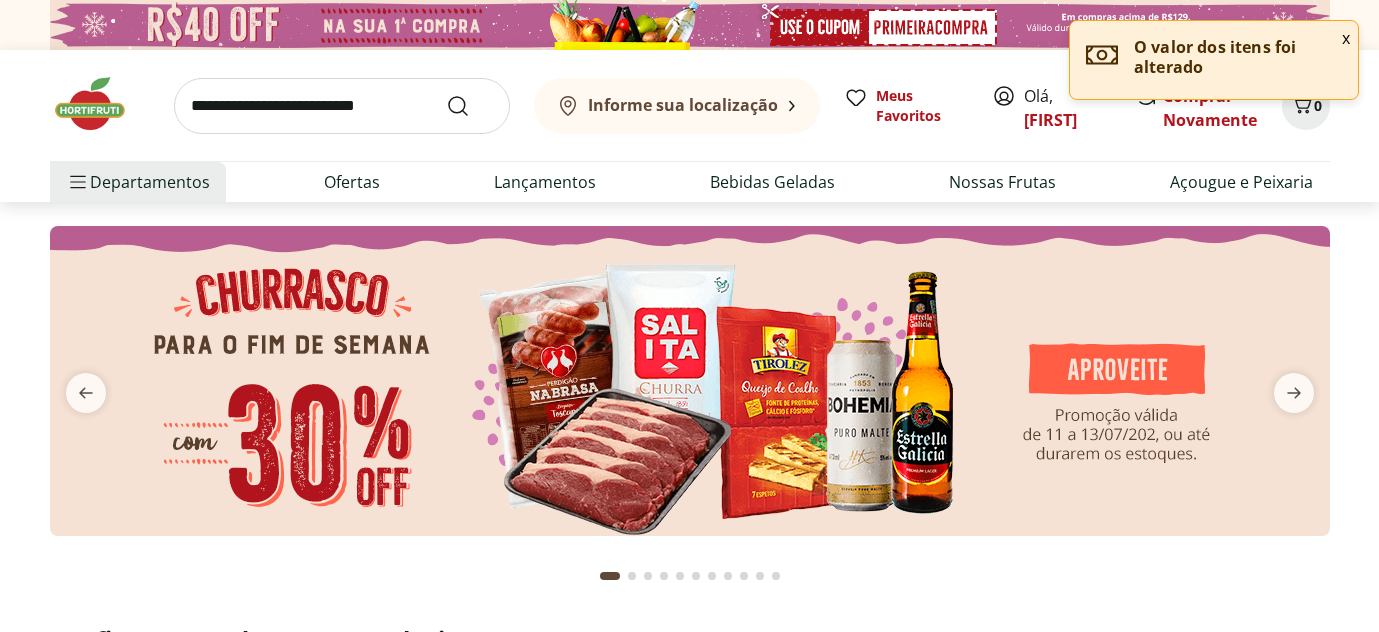 scroll, scrollTop: 0, scrollLeft: 0, axis: both 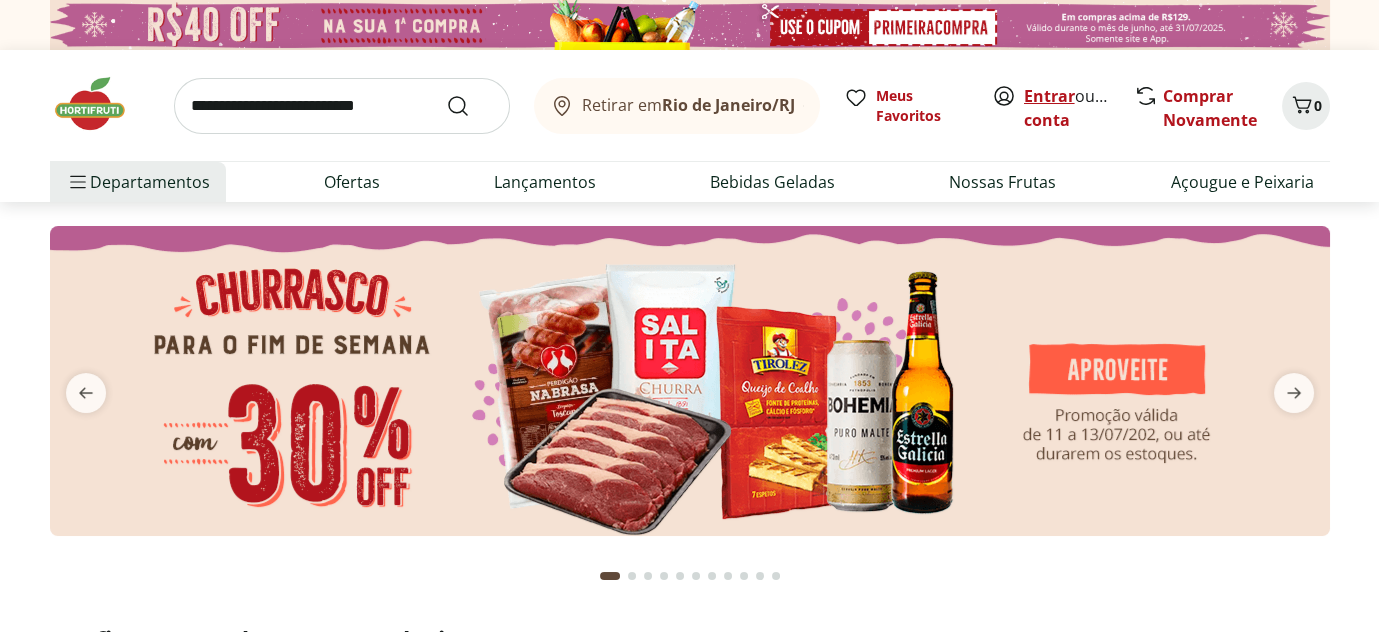 click on "Entrar" at bounding box center (1049, 96) 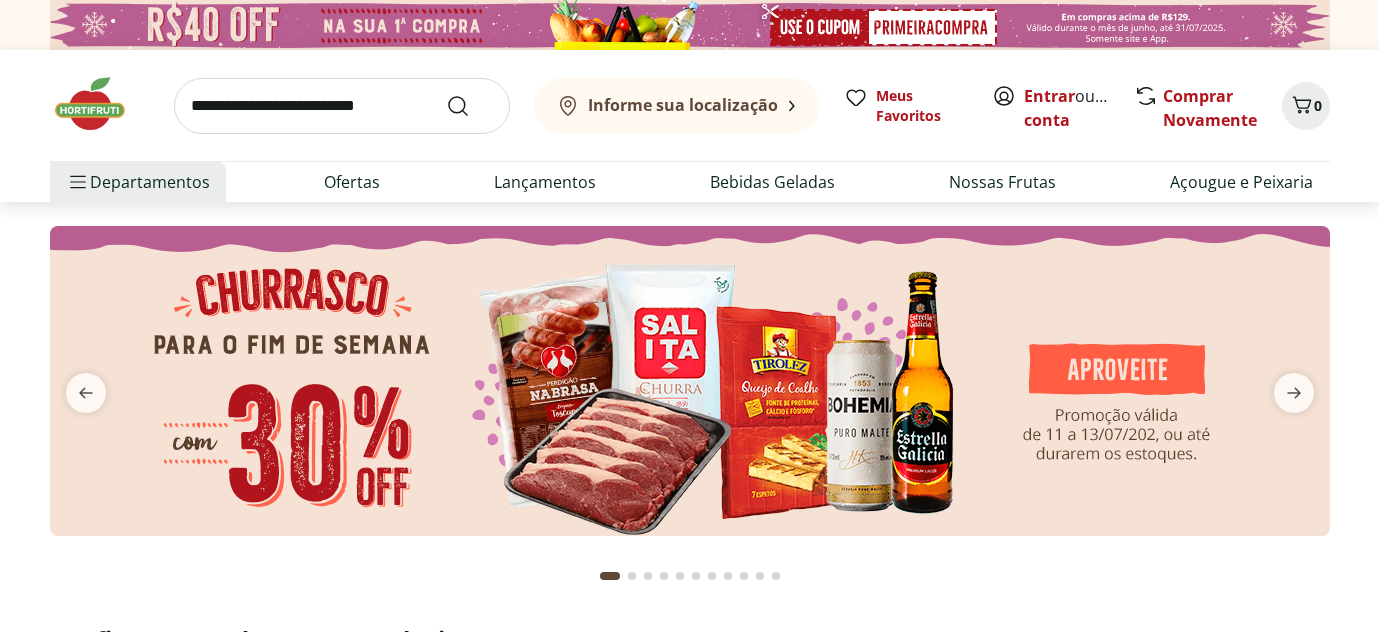 scroll, scrollTop: 0, scrollLeft: 0, axis: both 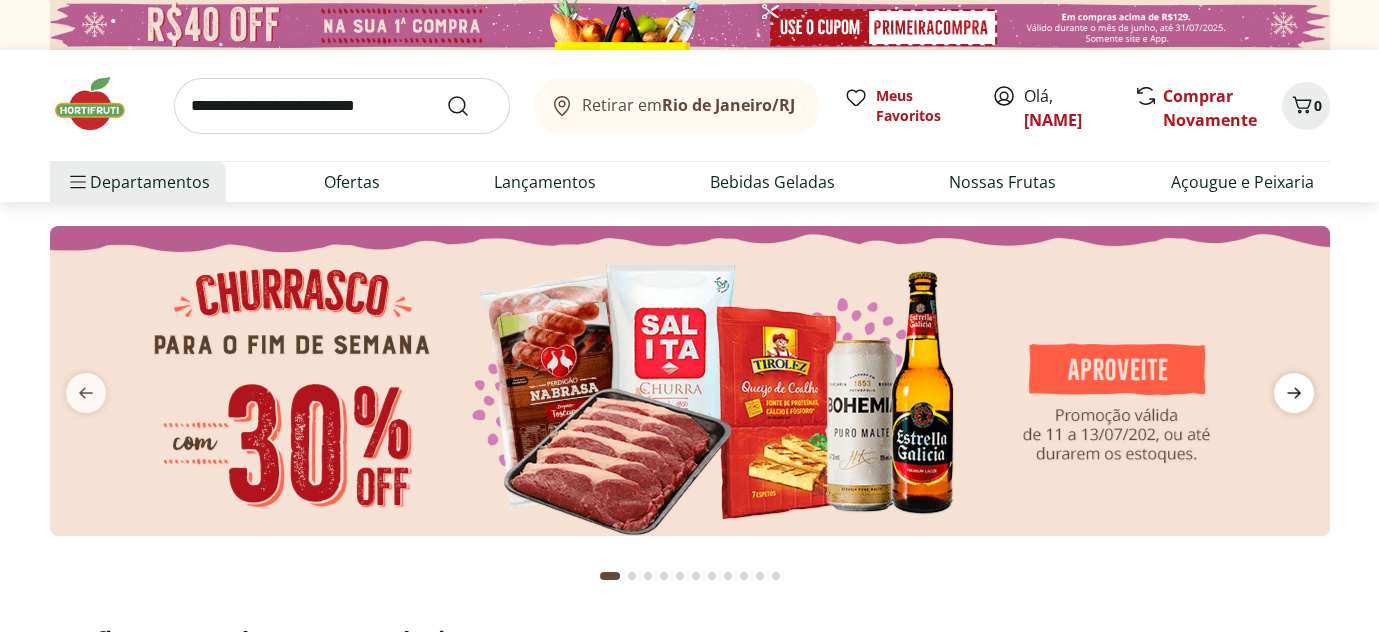 click 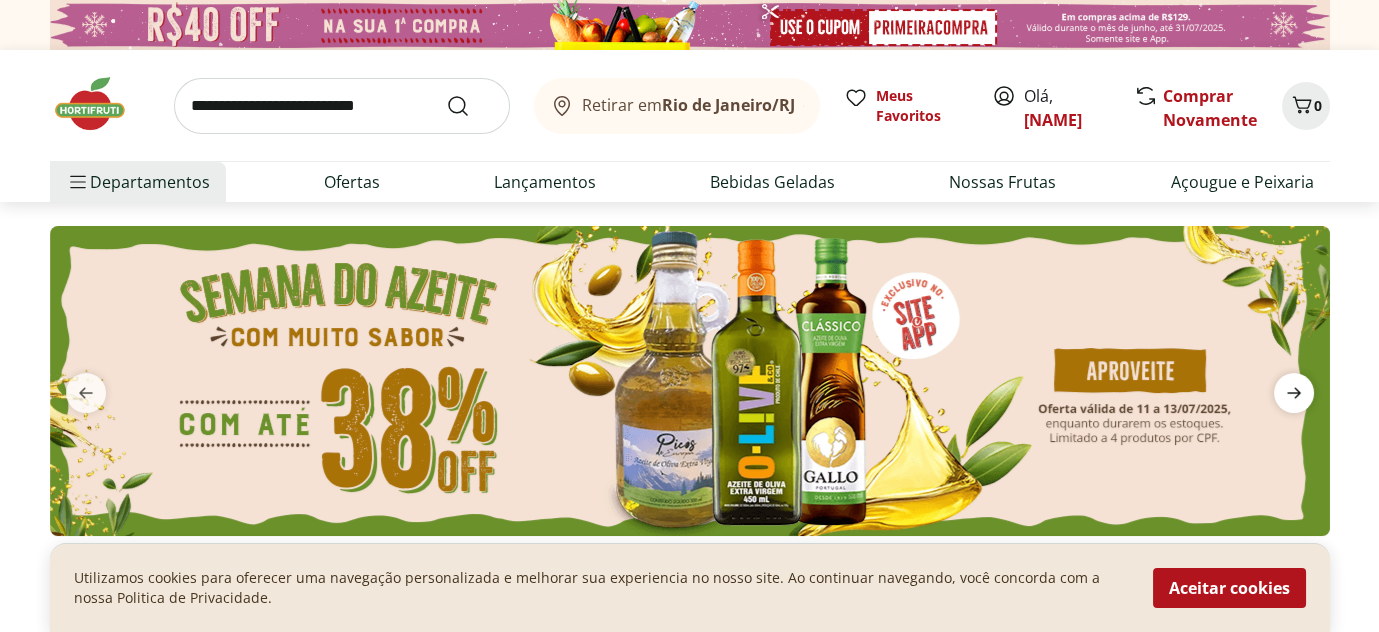 click 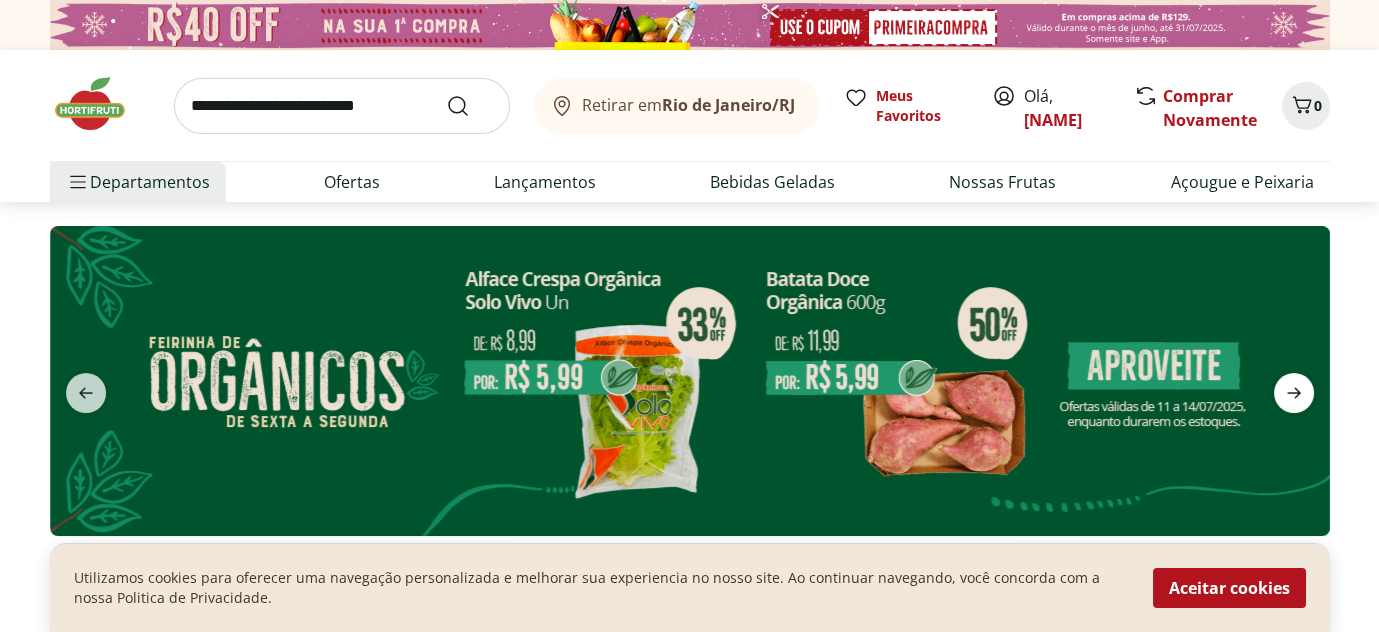 click 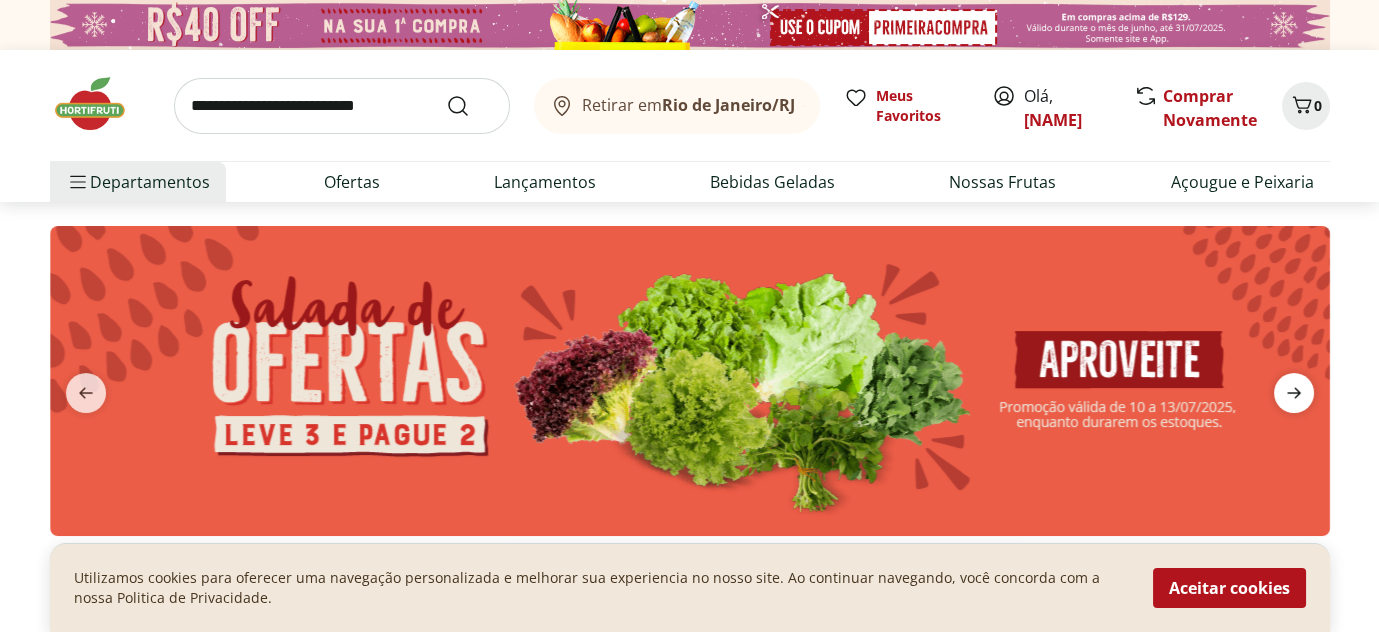 click 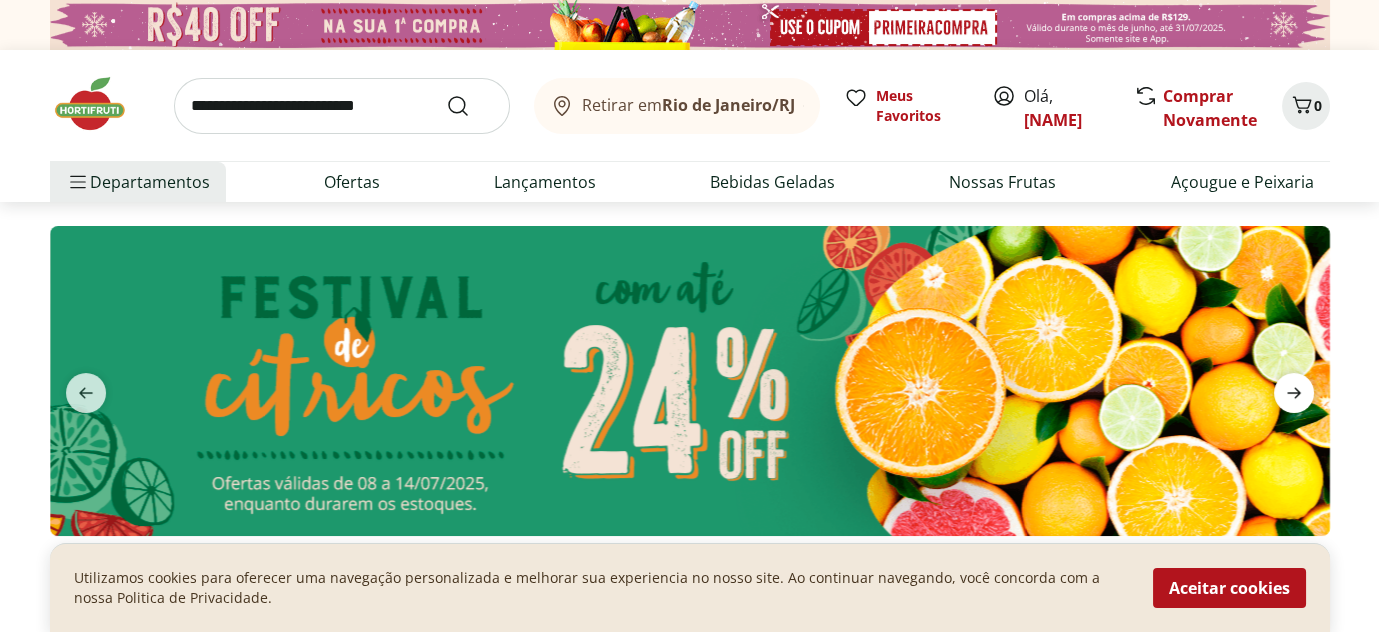 click 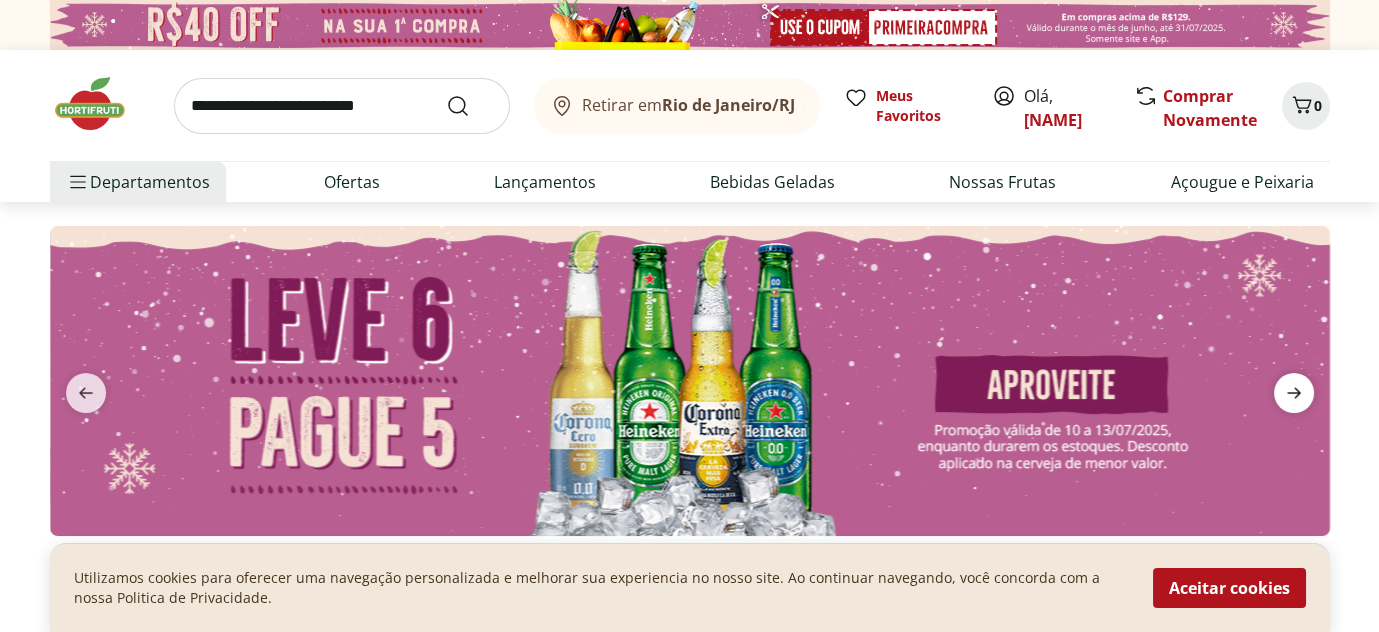 click at bounding box center (1294, 393) 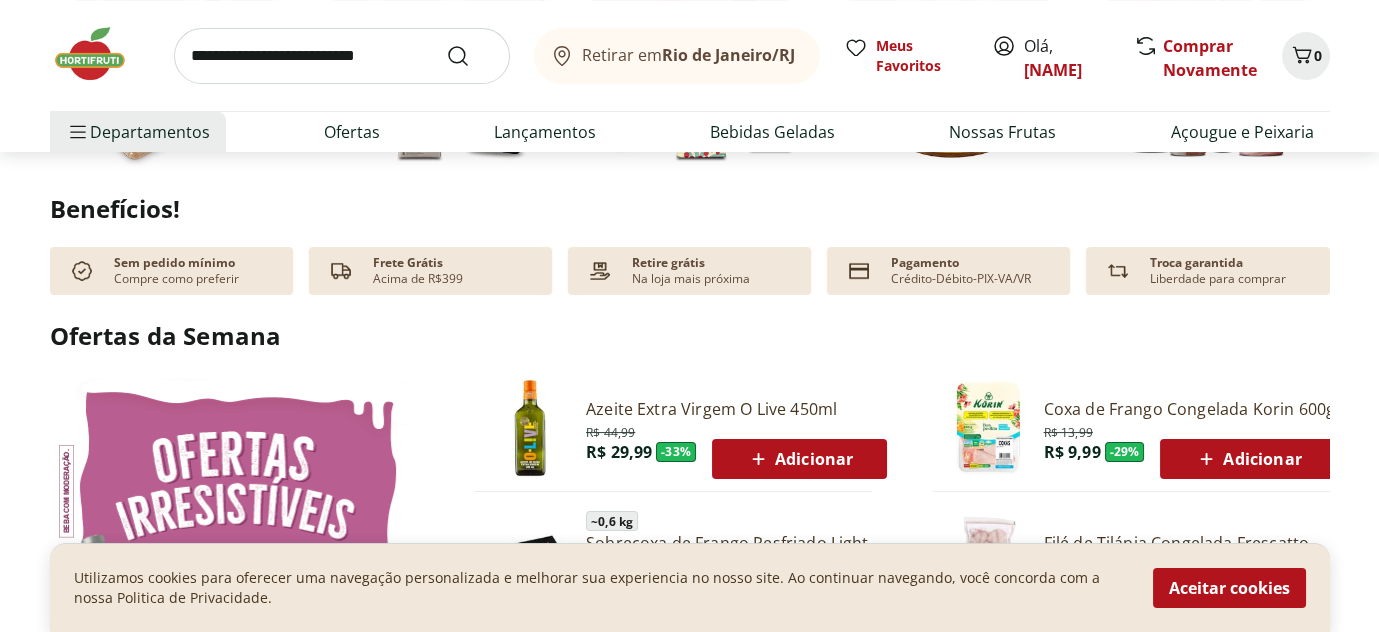 scroll, scrollTop: 800, scrollLeft: 0, axis: vertical 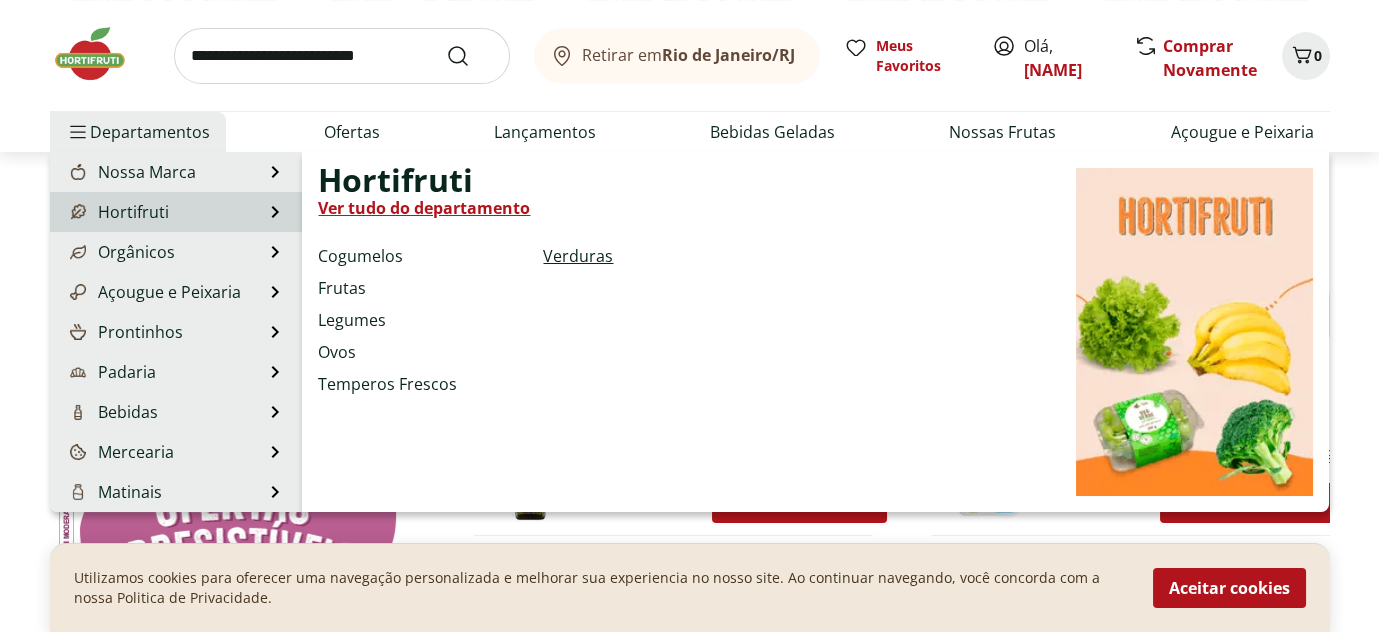 click on "Verduras" at bounding box center (578, 256) 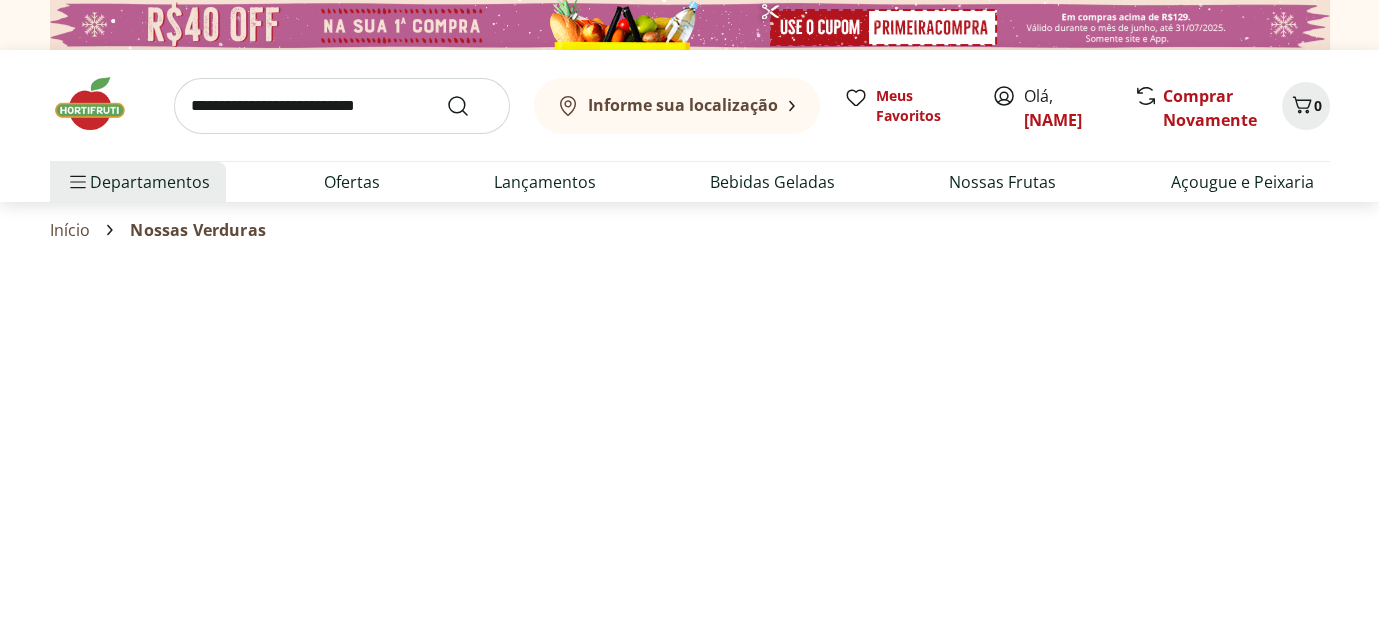 select on "**********" 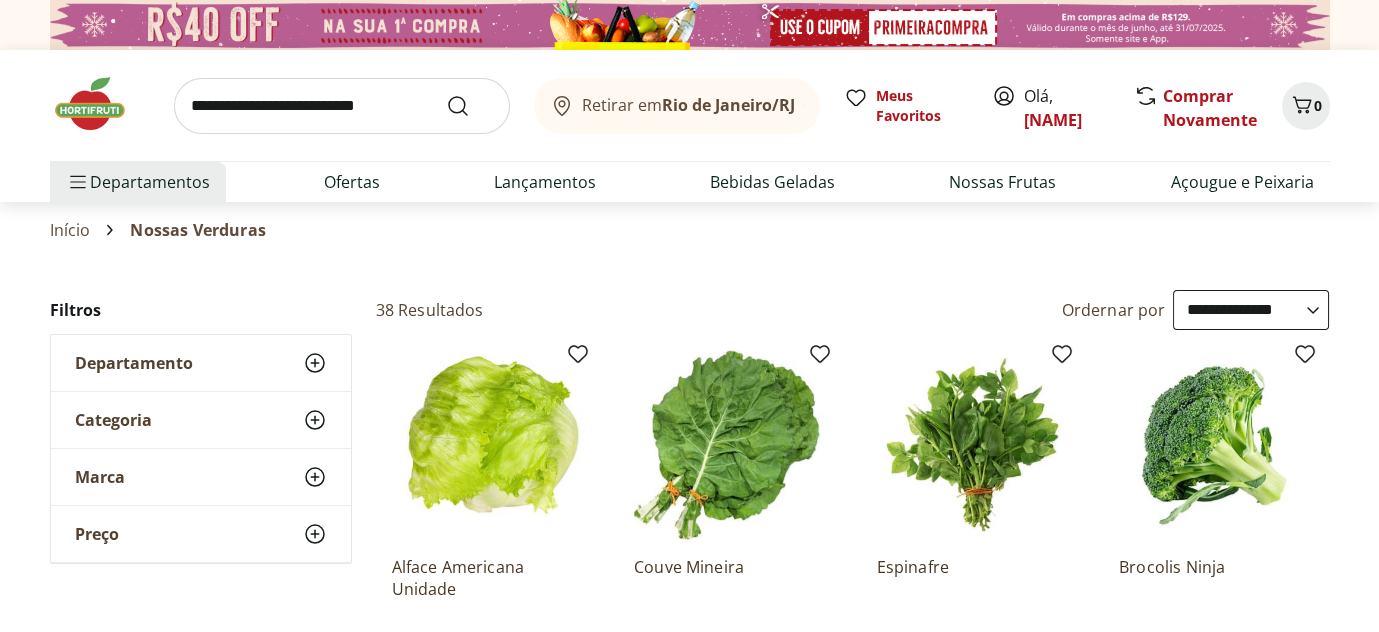 scroll, scrollTop: 300, scrollLeft: 0, axis: vertical 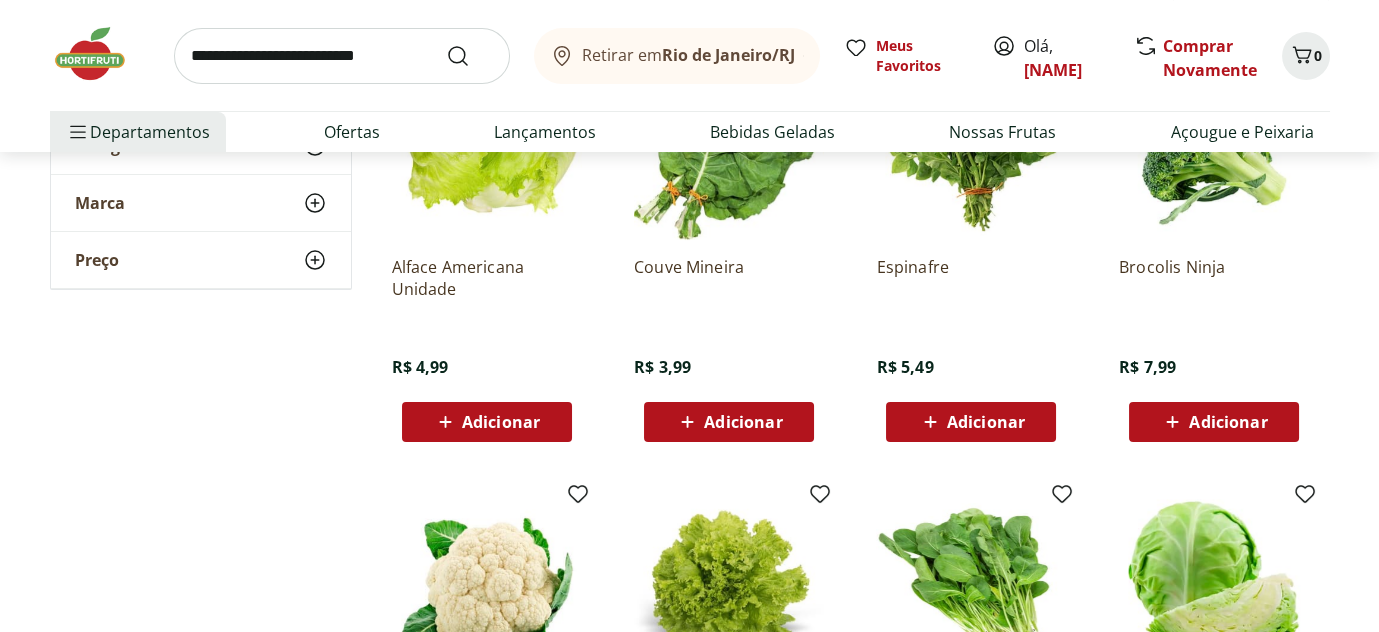 click on "Adicionar" at bounding box center (501, 422) 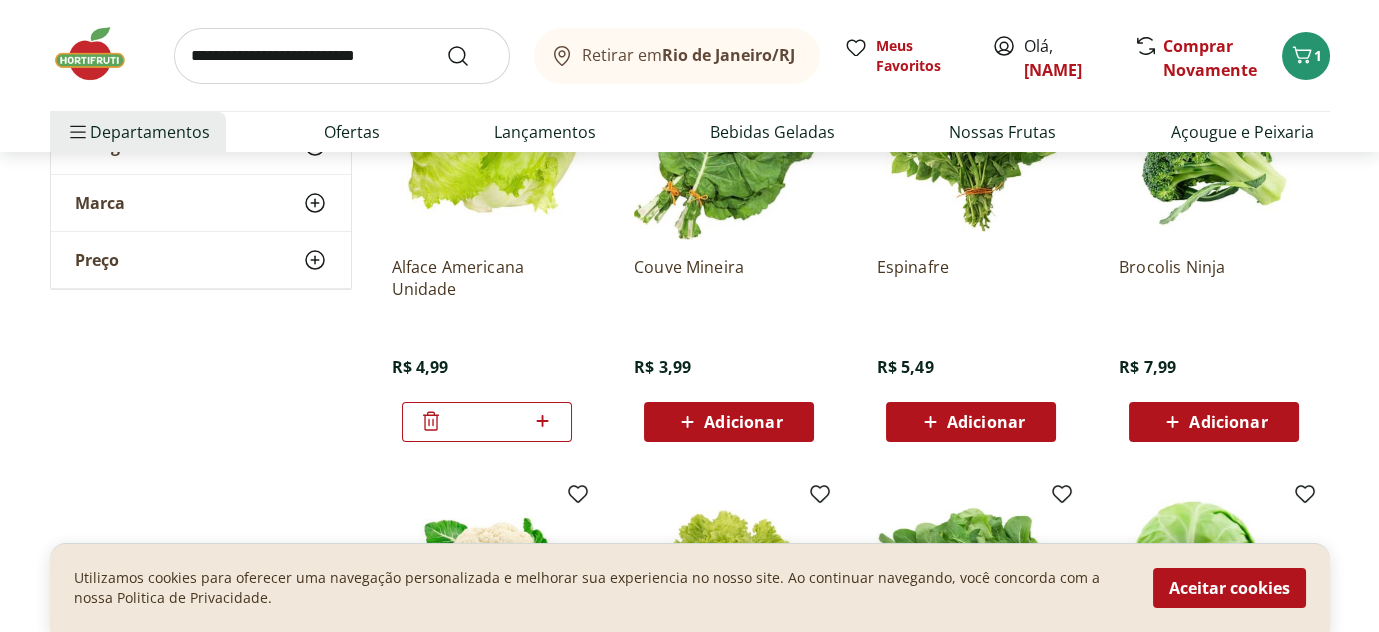 click on "Adicionar" at bounding box center (1228, 422) 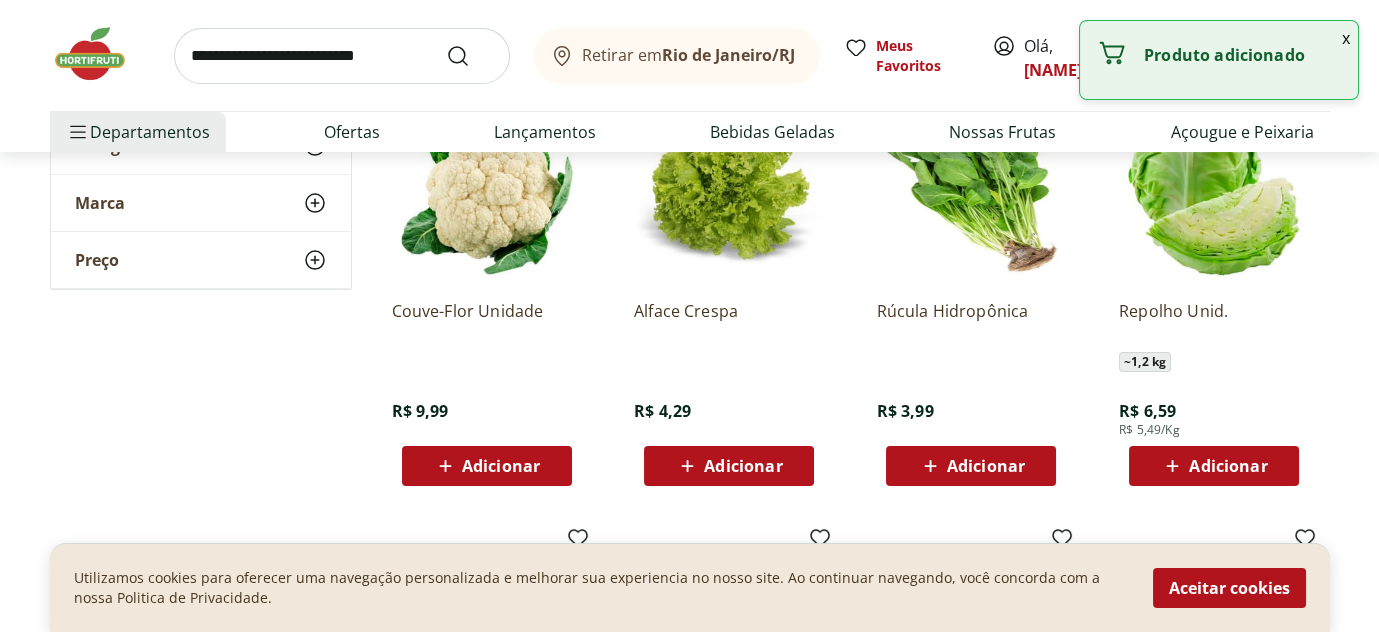 scroll, scrollTop: 700, scrollLeft: 0, axis: vertical 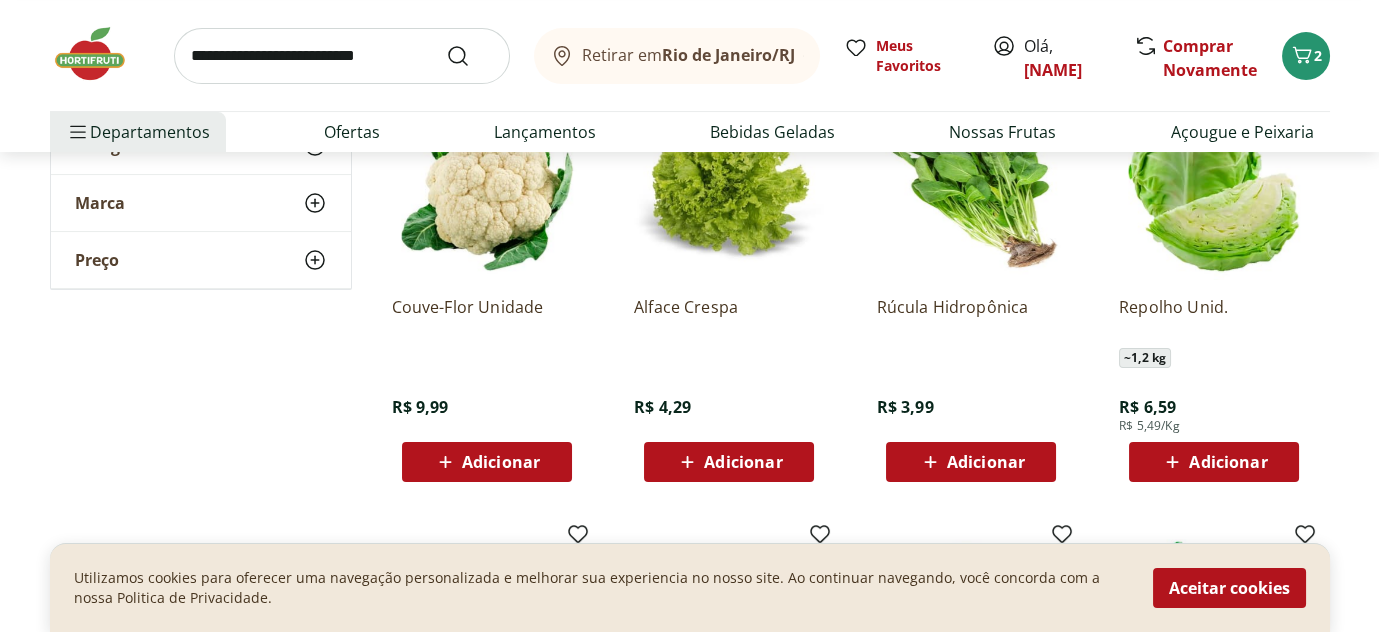 click on "Adicionar" at bounding box center [743, 462] 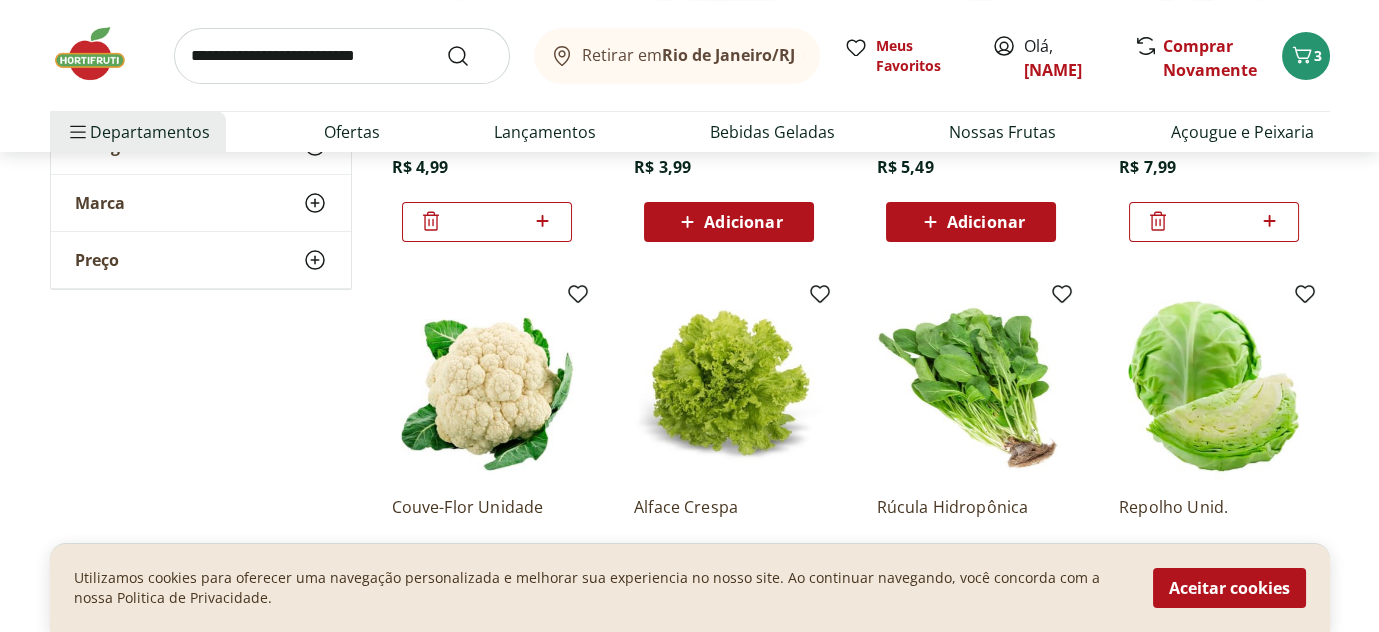 scroll, scrollTop: 800, scrollLeft: 0, axis: vertical 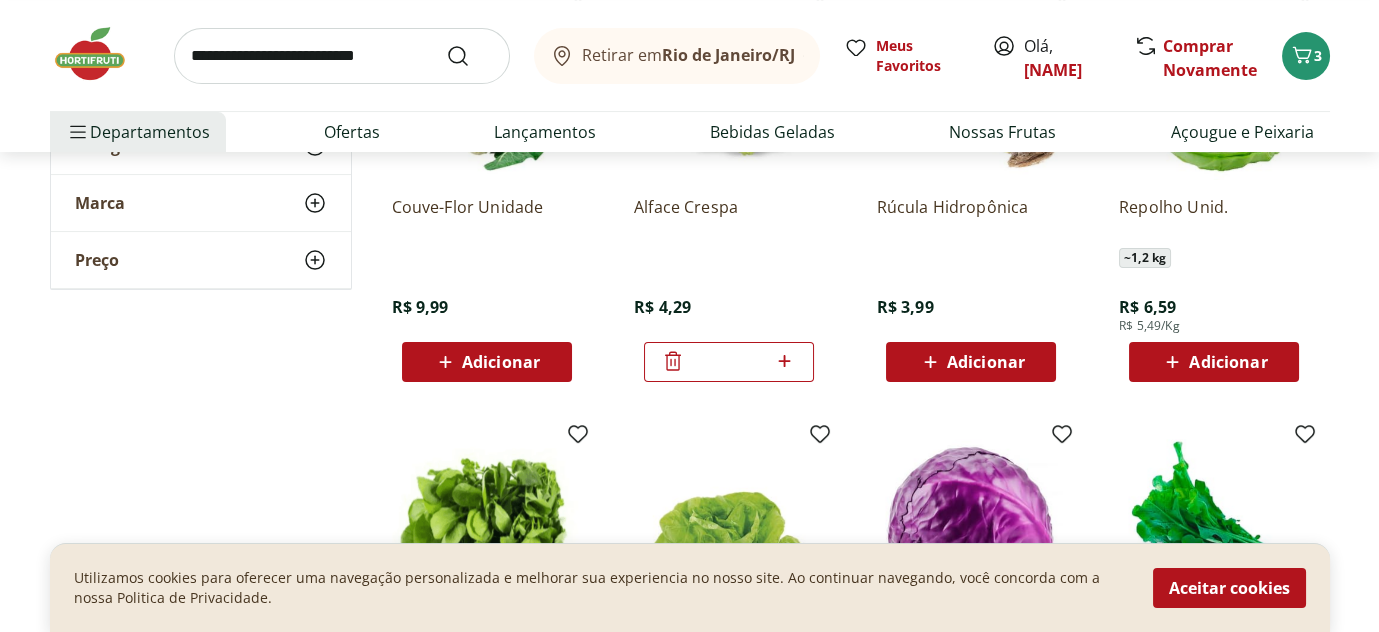 click on "Adicionar" at bounding box center [986, 362] 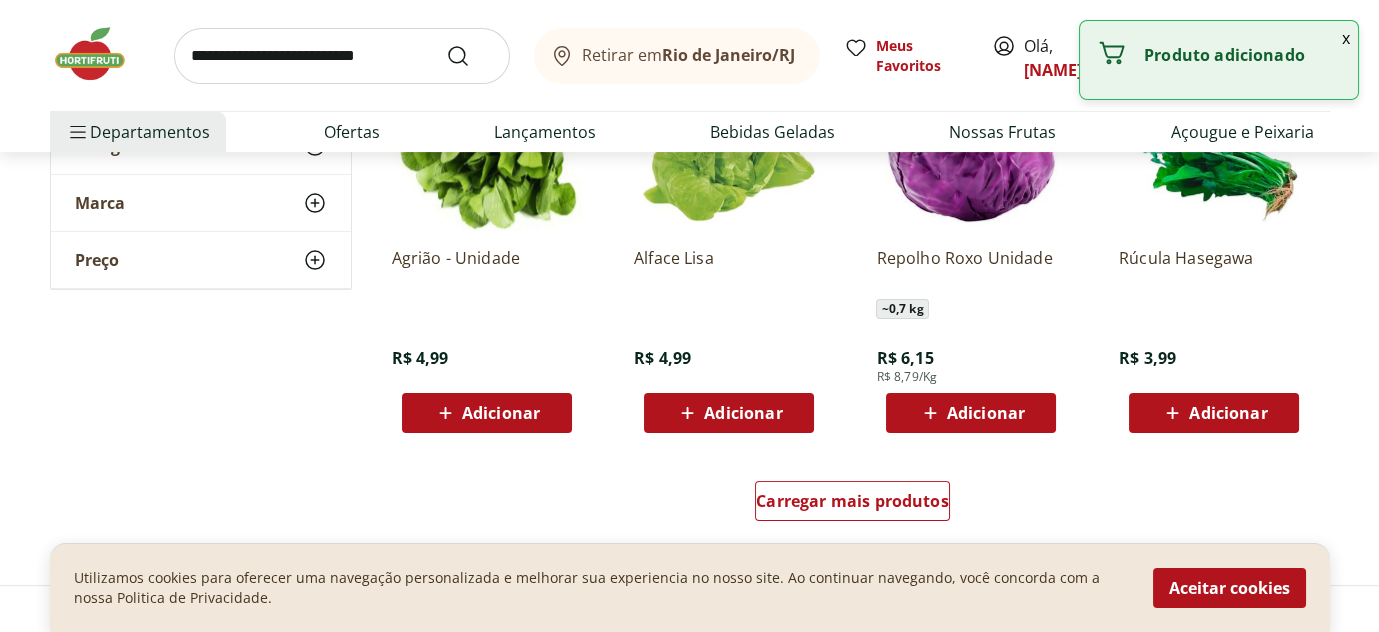 scroll, scrollTop: 1200, scrollLeft: 0, axis: vertical 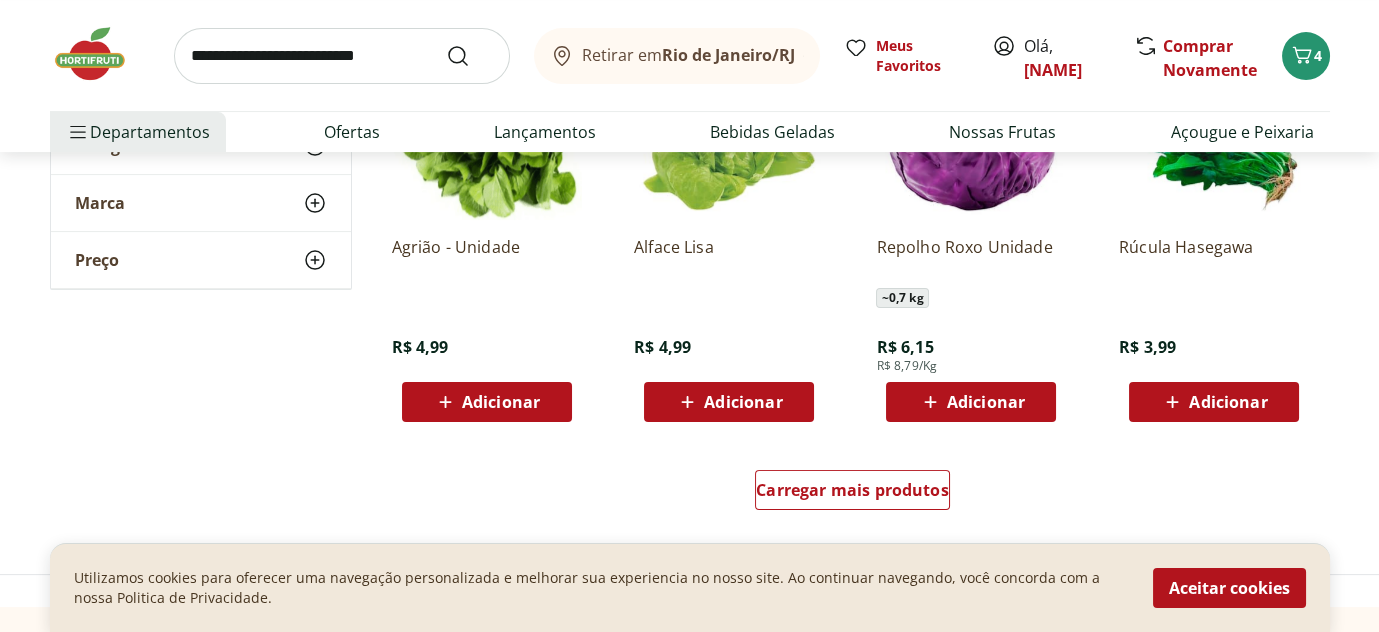 click on "Adicionar" at bounding box center [743, 402] 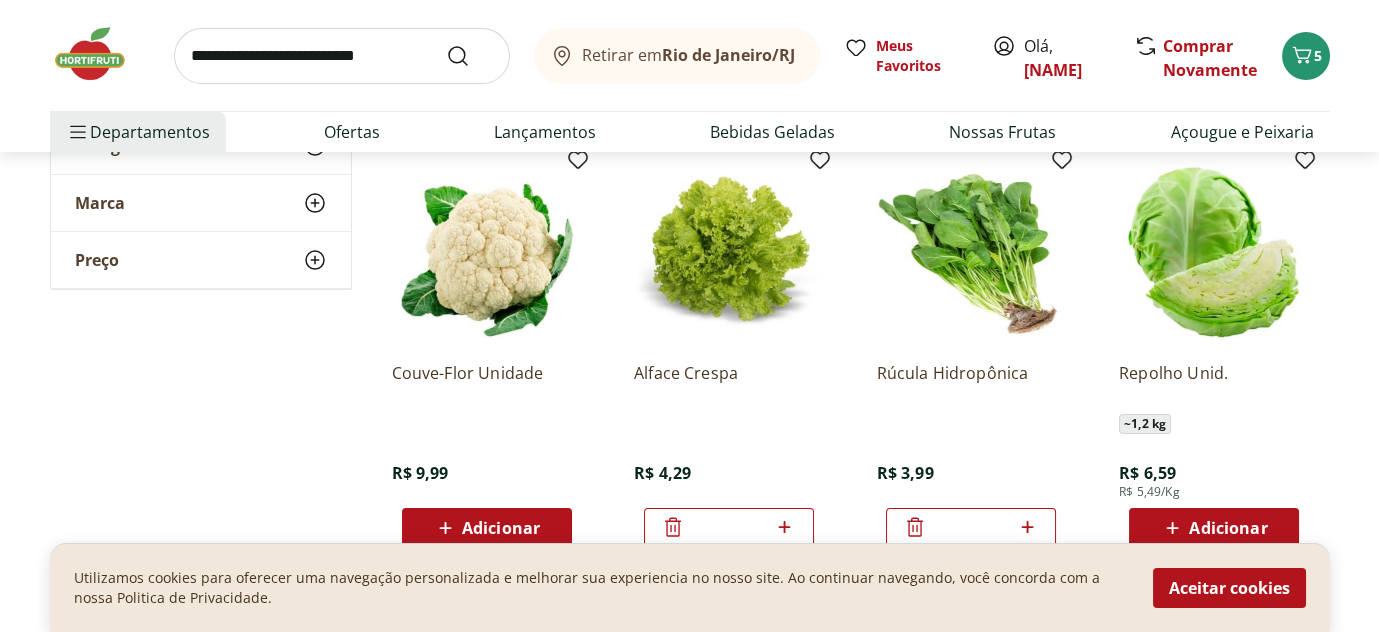 scroll, scrollTop: 200, scrollLeft: 0, axis: vertical 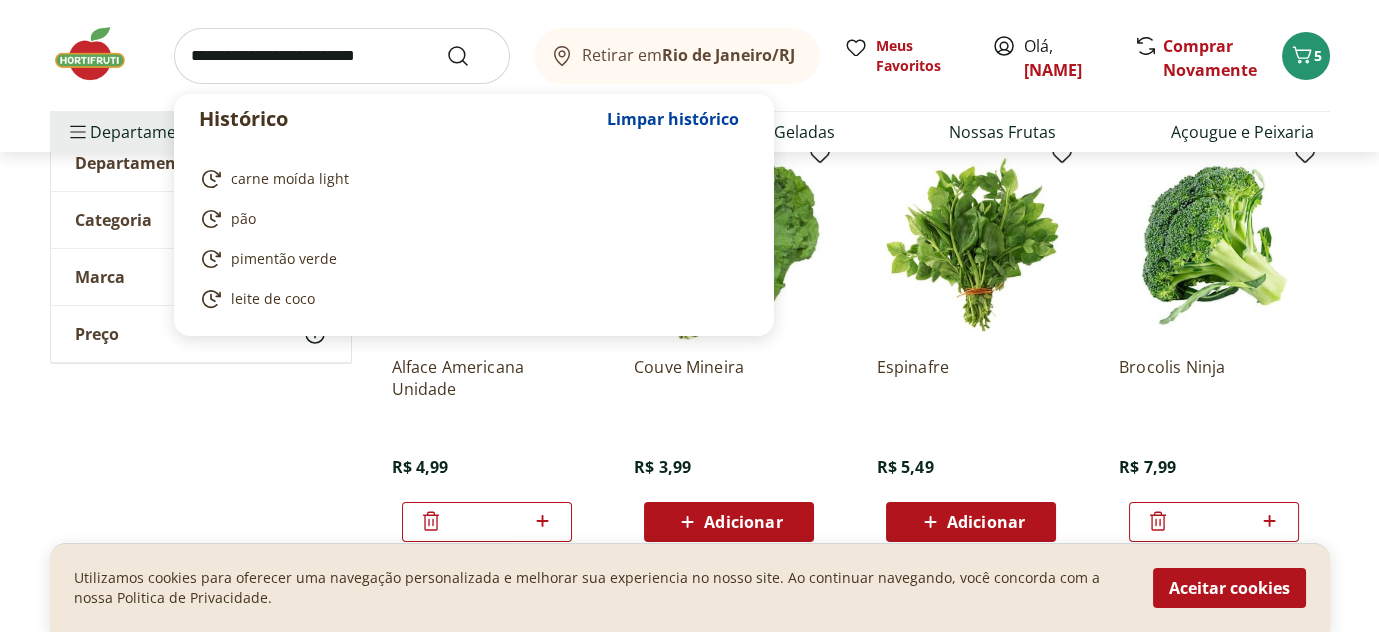 click at bounding box center (342, 56) 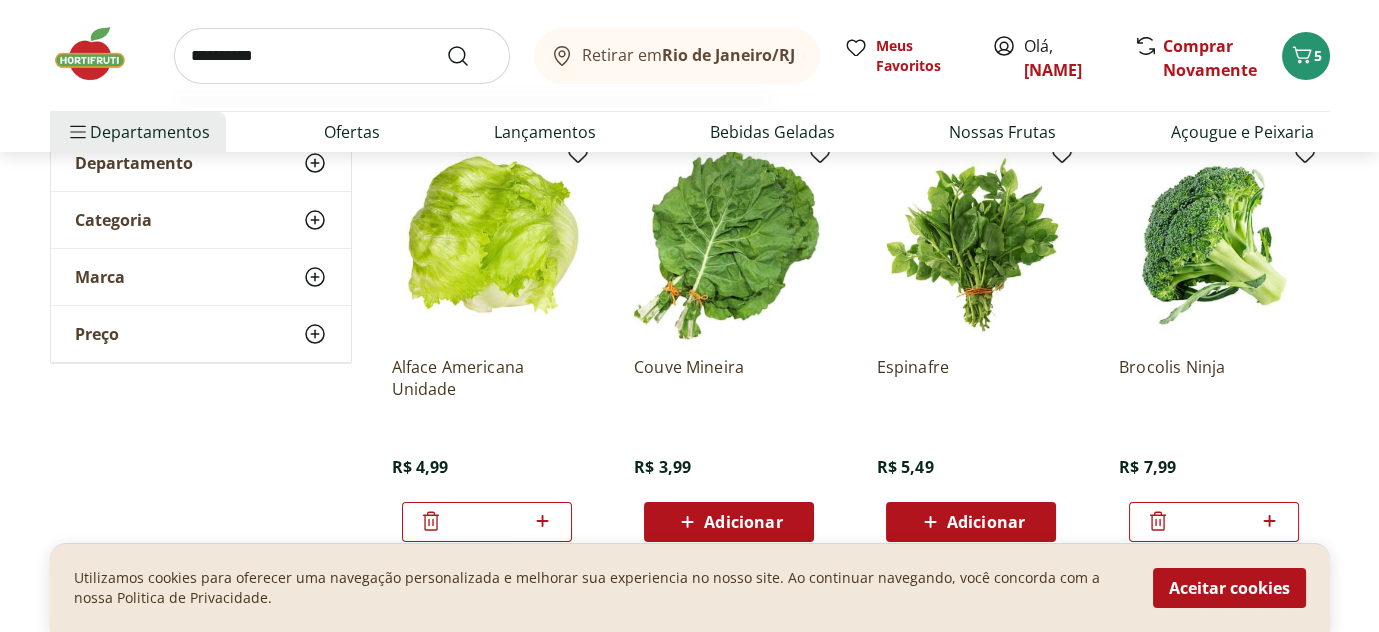 type on "**********" 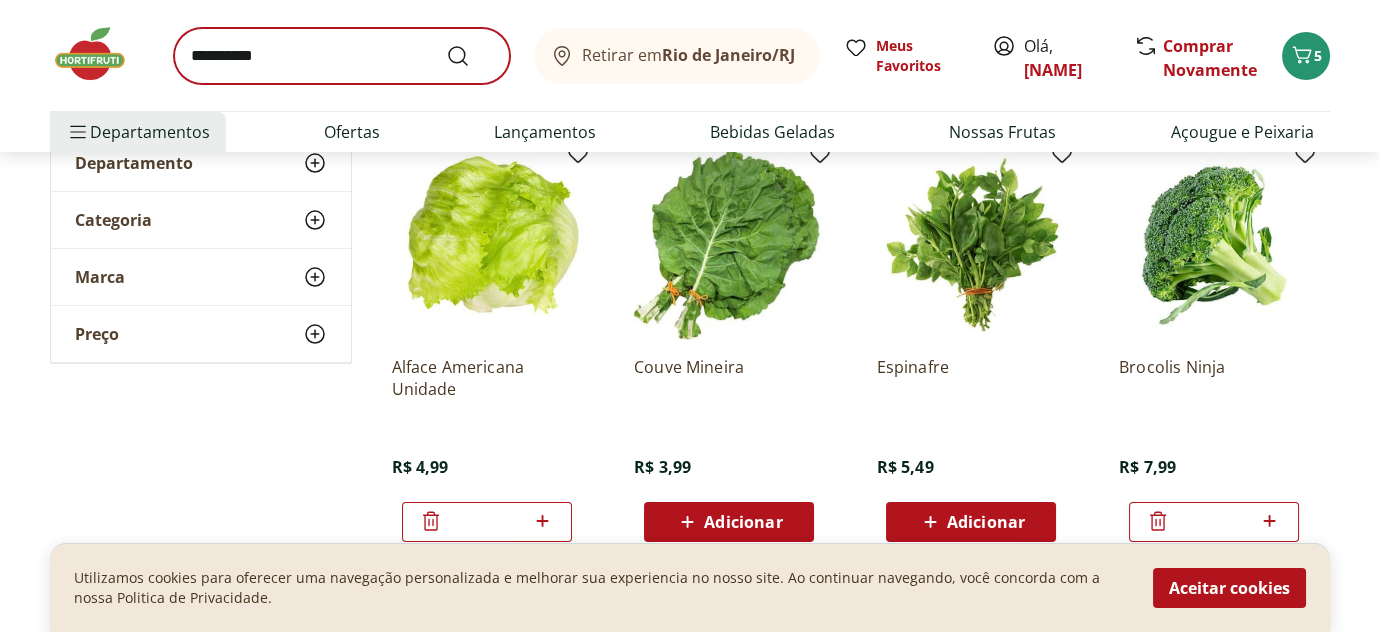 scroll, scrollTop: 0, scrollLeft: 0, axis: both 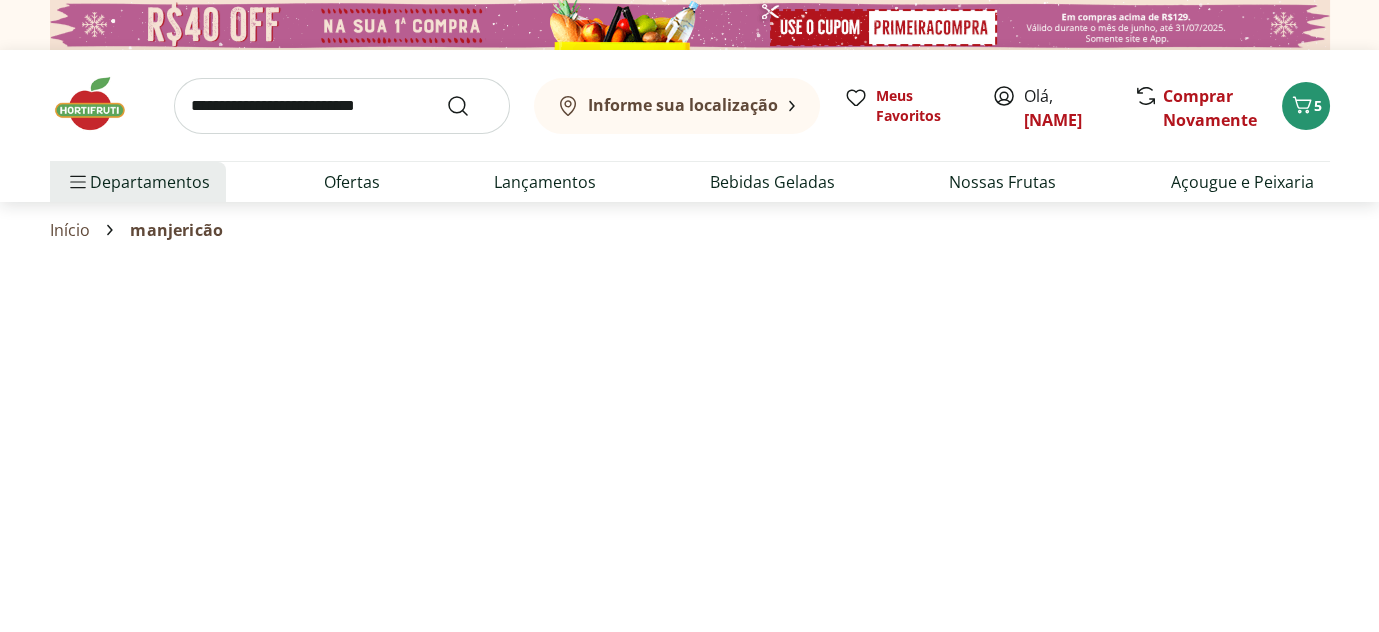 select on "**********" 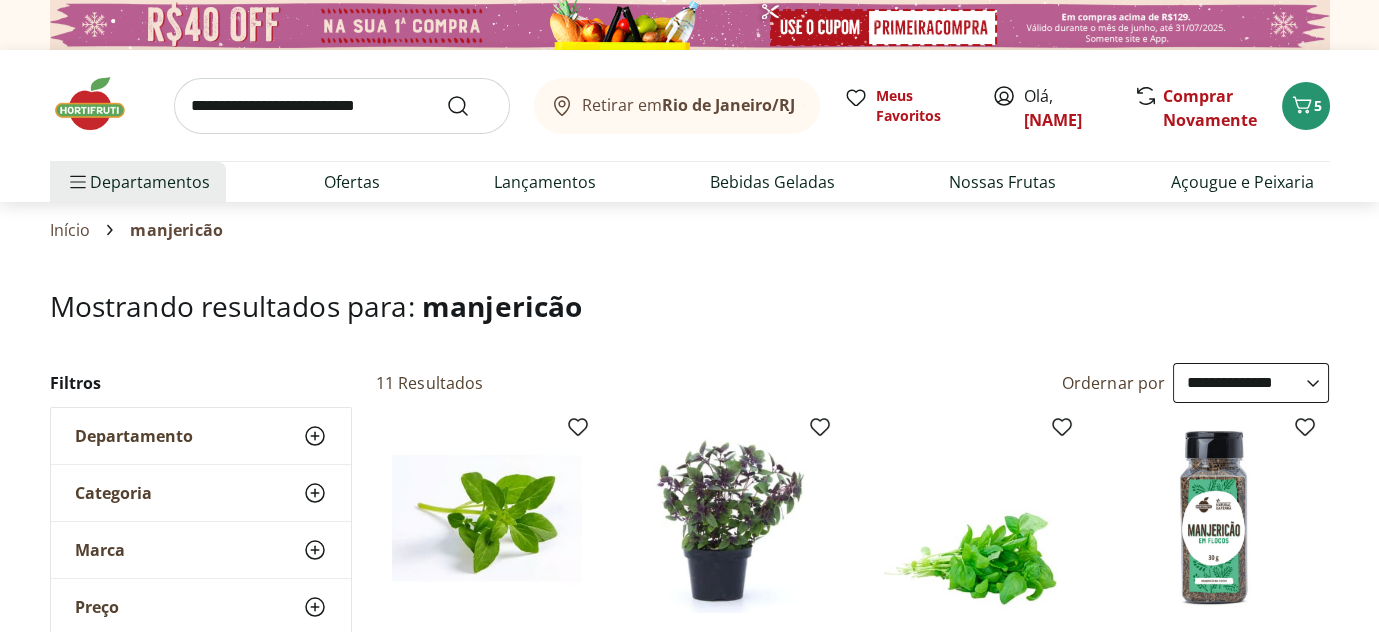 scroll, scrollTop: 300, scrollLeft: 0, axis: vertical 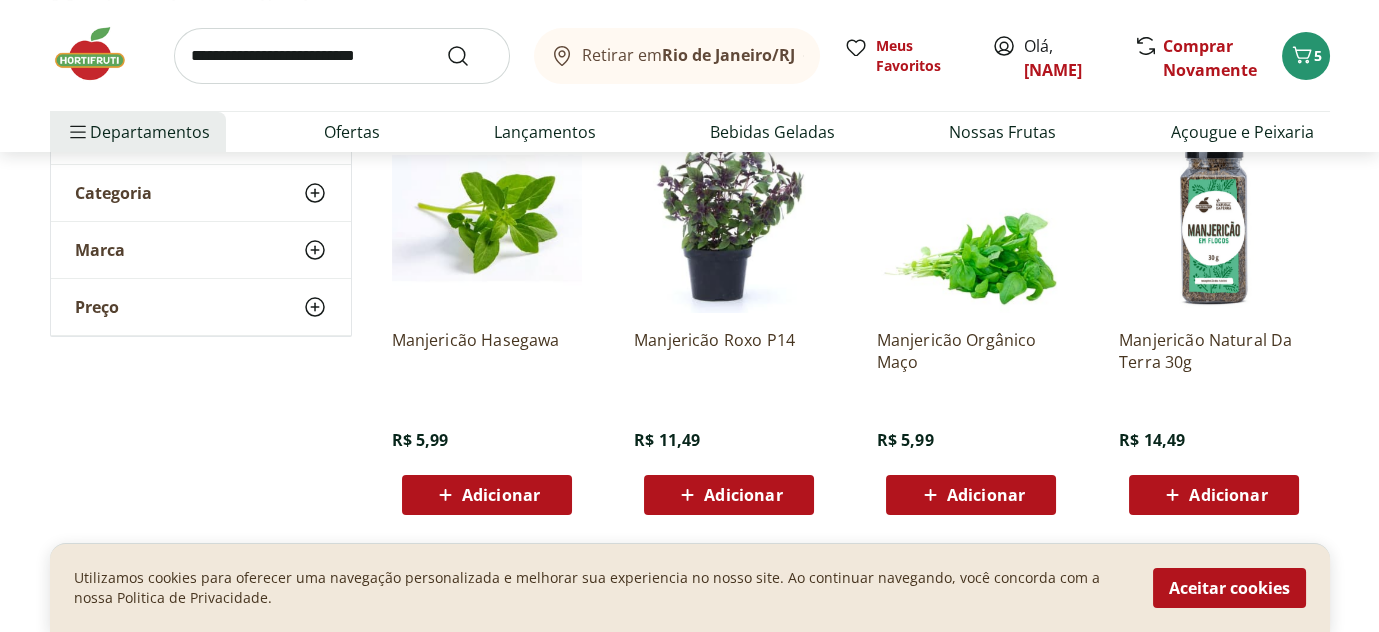 click on "Adicionar" at bounding box center (501, 495) 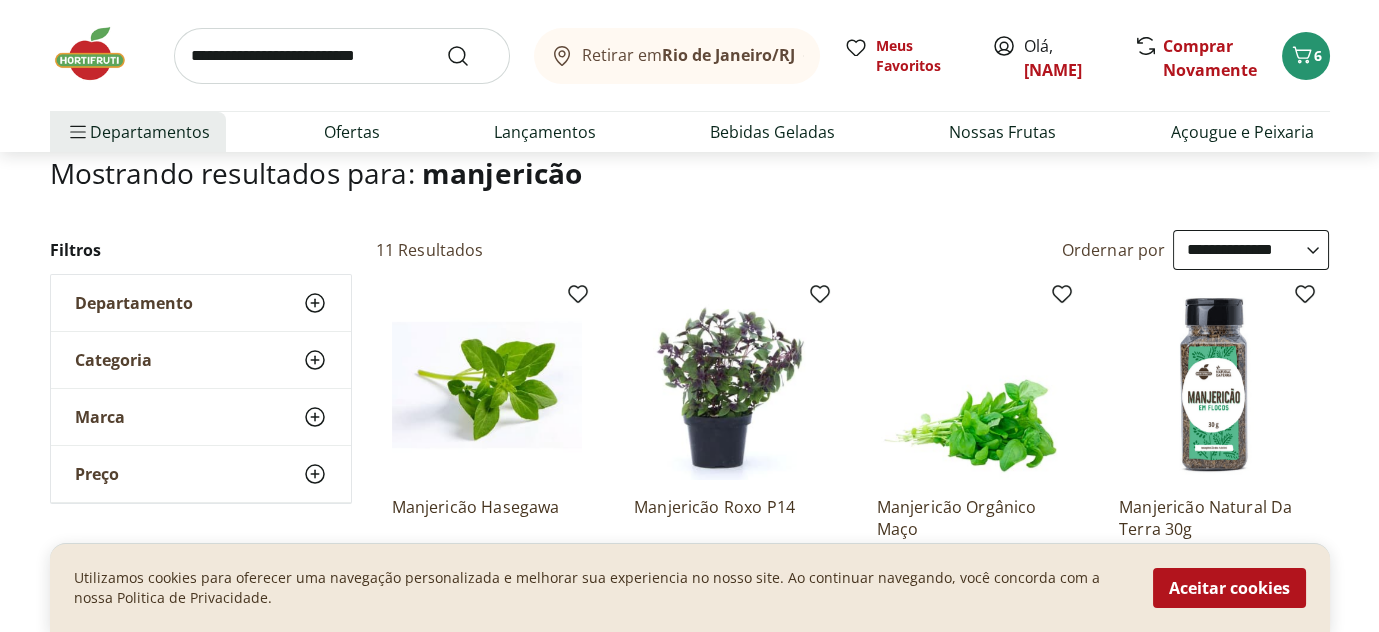 scroll, scrollTop: 0, scrollLeft: 0, axis: both 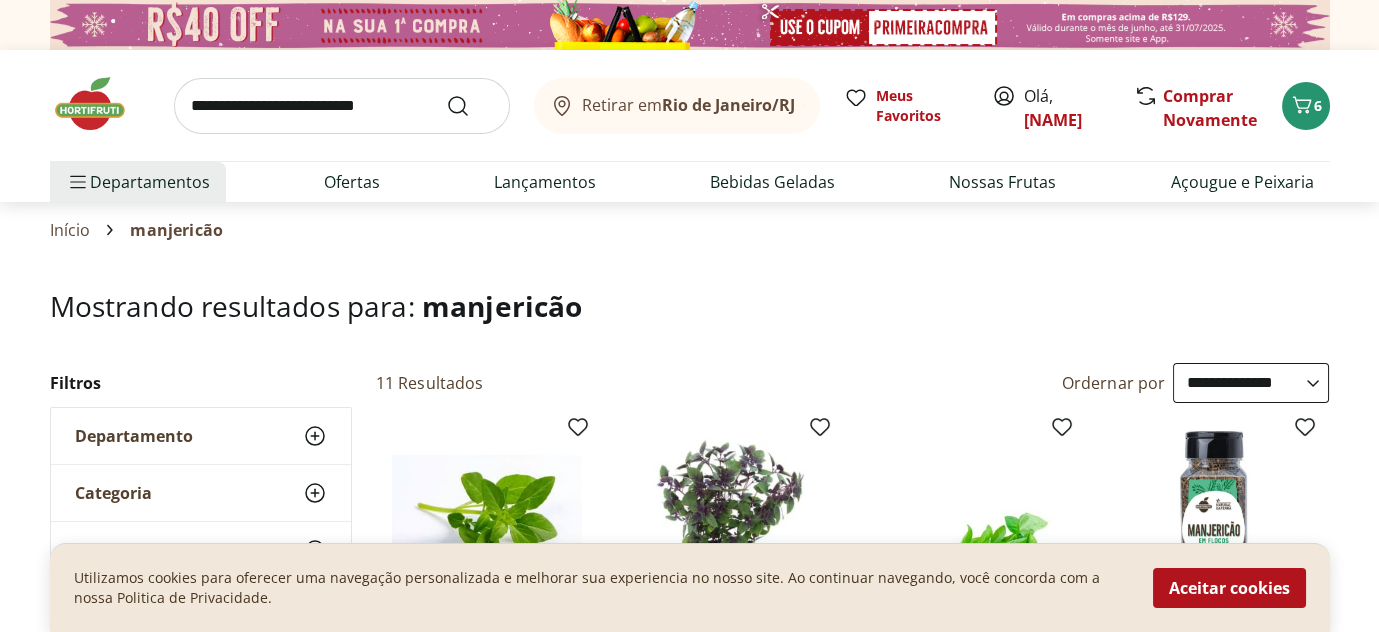 click on "Departamento" at bounding box center (201, 436) 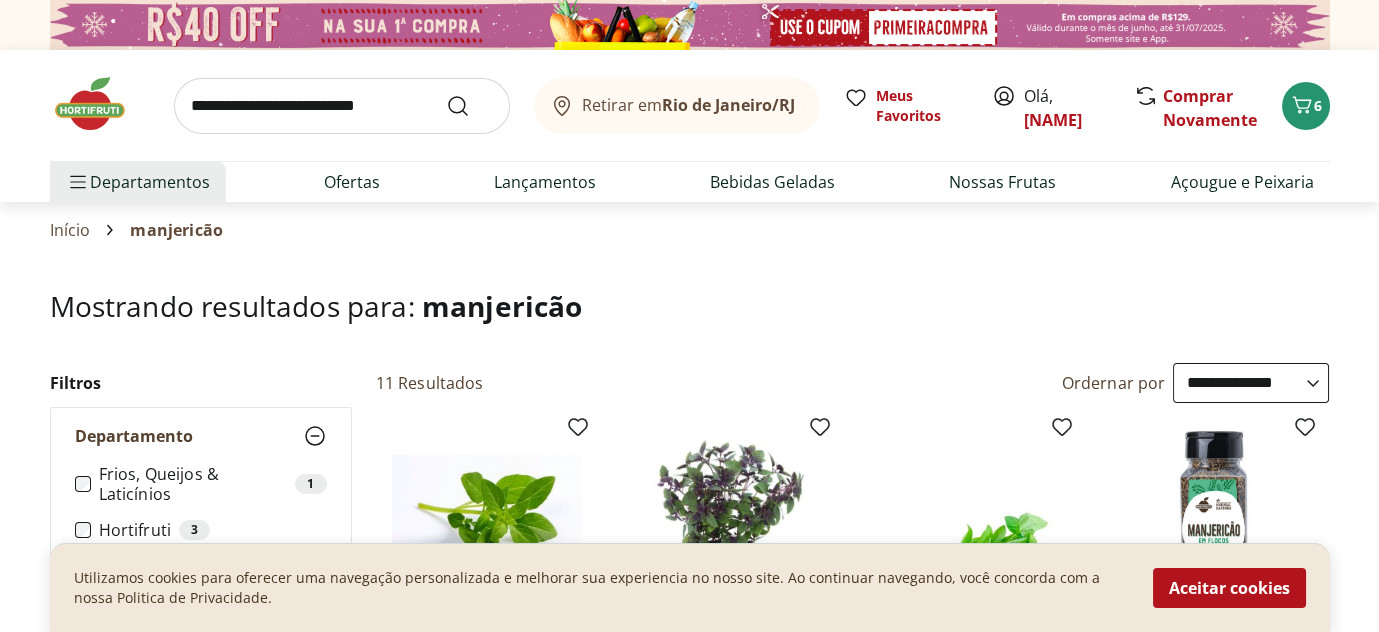 click on "Hortifruti Retirar em  [CITY]/[STATE] Olá,  [NAME] 6 Retirar em  [CITY]/[STATE] Meus Favoritos Olá,  [NAME] Comprar Novamente 6  Departamentos Nossa Marca Nossa Marca Ver tudo do departamento Açougue & Peixaria Congelados e Refrigerados Frutas, Legumes e Verduras Orgânicos Mercearia Sorvetes Hortifruti Hortifruti Ver tudo do departamento Cogumelos Frutas Legumes Ovos Temperos Frescos Verduras Orgânicos Orgânicos Ver tudo do departamento Bebidas Orgânicas Frutas Orgânicas Legumes Orgânicos Ovos Orgânicos Perecíveis Orgânicos Verduras Orgânicas Temperos Frescos Açougue e Peixaria Açougue e Peixaria Ver tudo do departamento Aves Bovinos Exóticos Frutos do Mar Linguiça e Salsicha Peixes Salgados e Defumados Suínos Prontinhos Prontinhos Ver tudo do departamento Frutas Cortadinhas Pré Preparados Prontos para Consumo Saladas Sucos e Água de Coco Padaria Padaria Ver tudo do departamento Bolos e Mini Bolos Doces Pão Padaria Própria Salgados Torradas Bebidas Bebidas Ver tudo do departamento" at bounding box center (689, 2552) 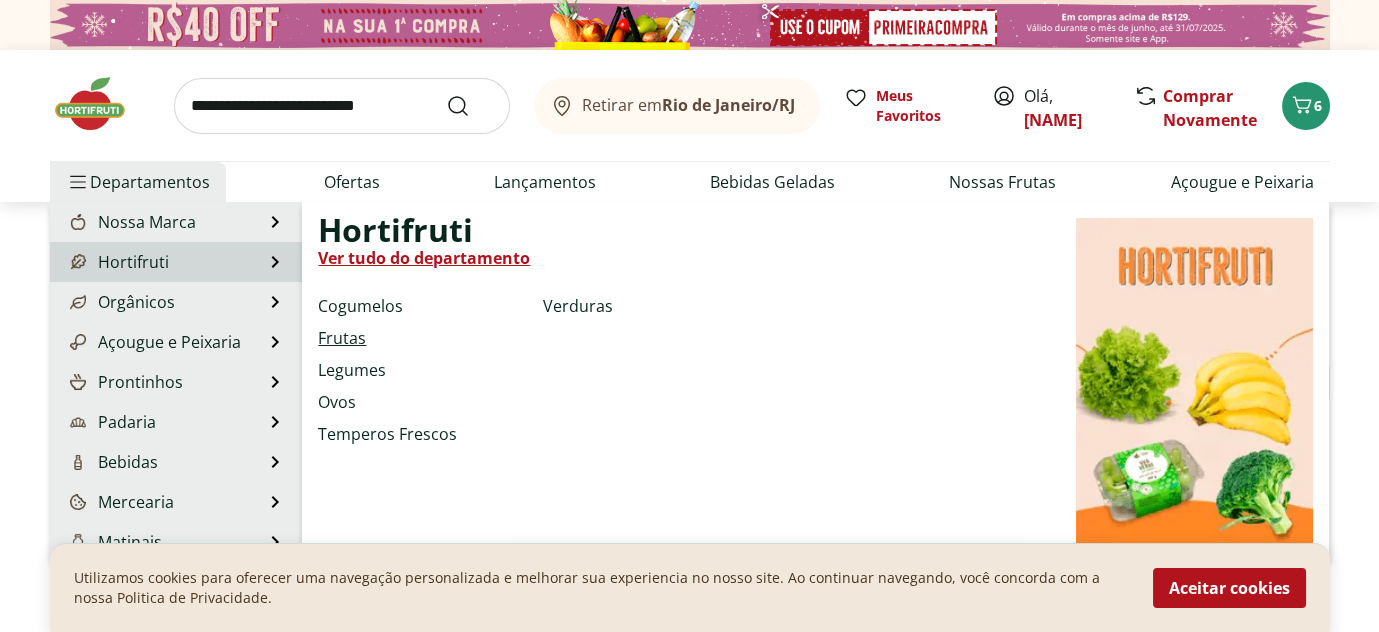 click on "Frutas" at bounding box center [342, 338] 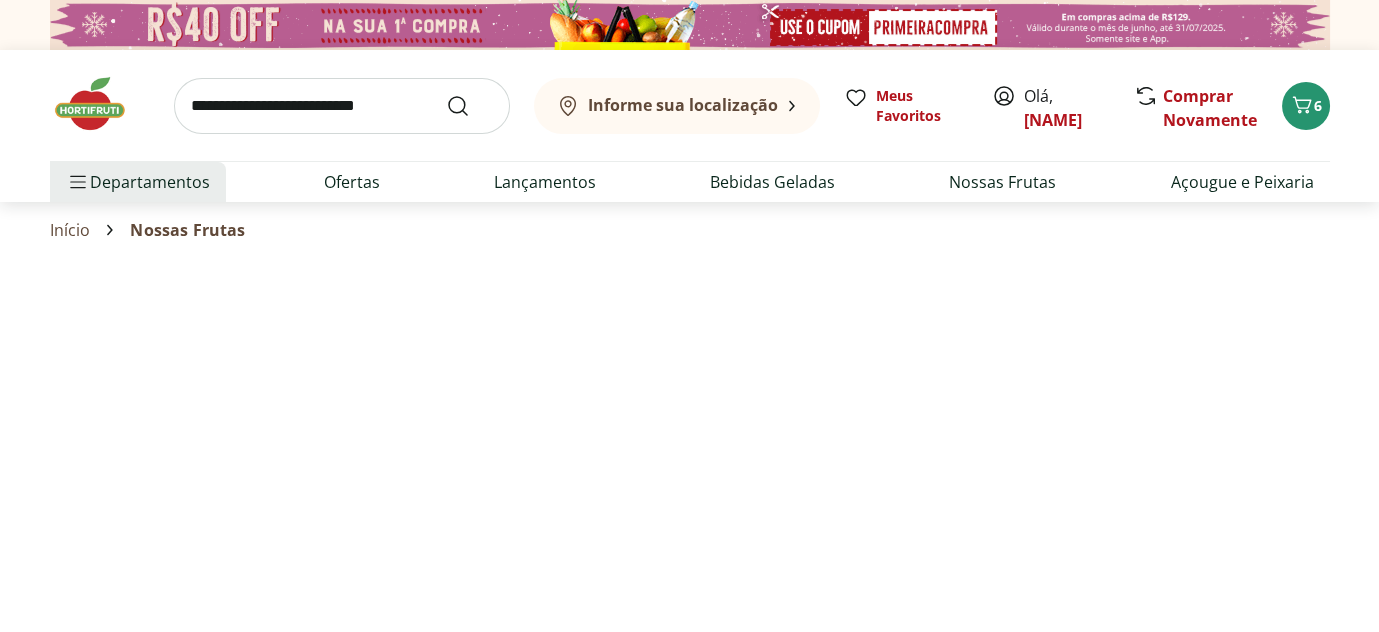 select on "**********" 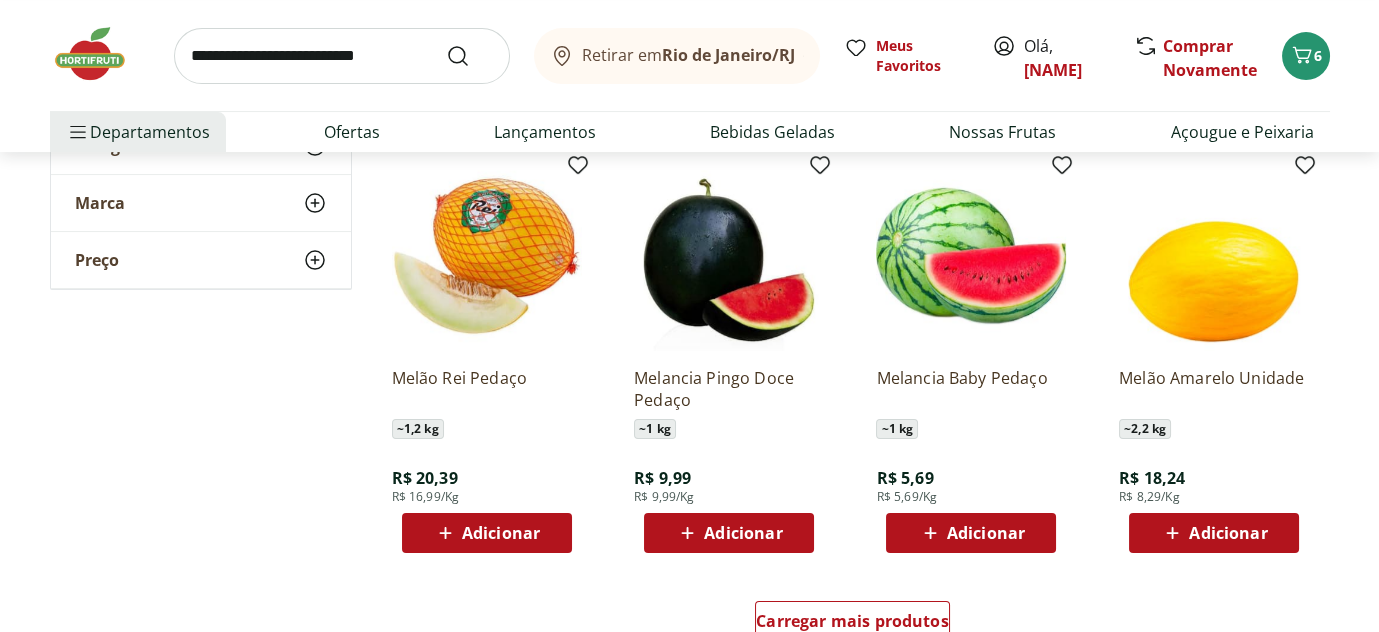 scroll, scrollTop: 1200, scrollLeft: 0, axis: vertical 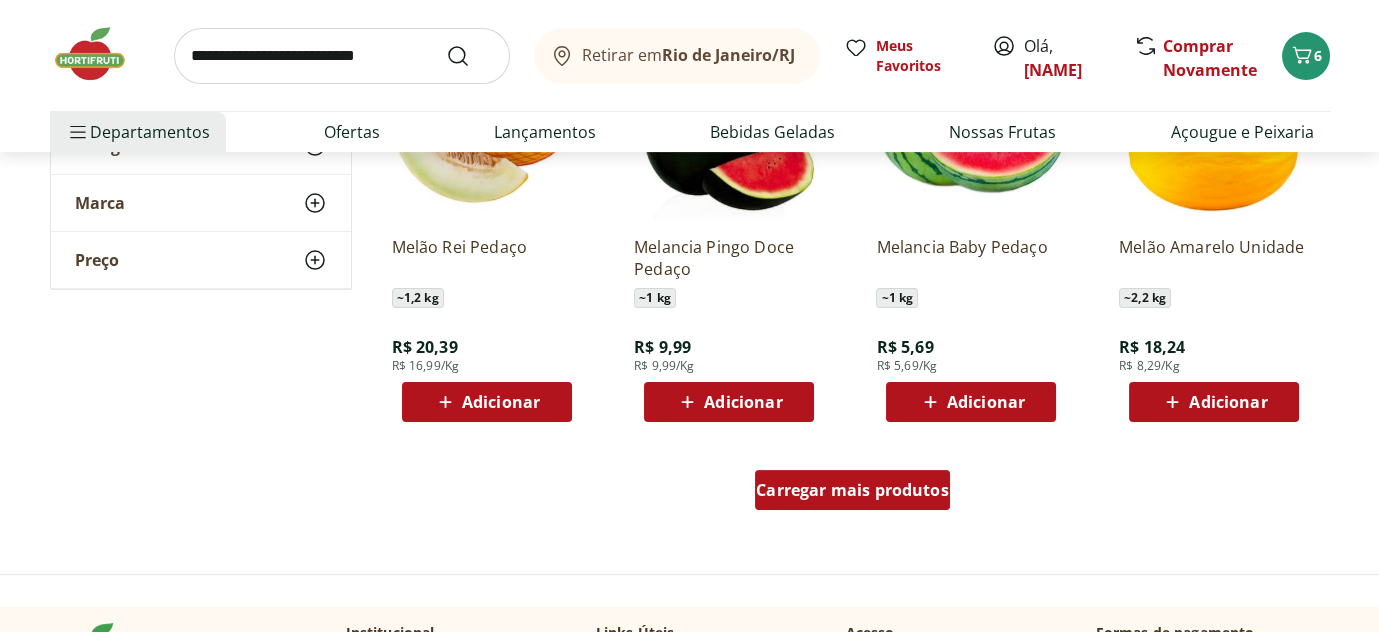 click on "Carregar mais produtos" at bounding box center (852, 490) 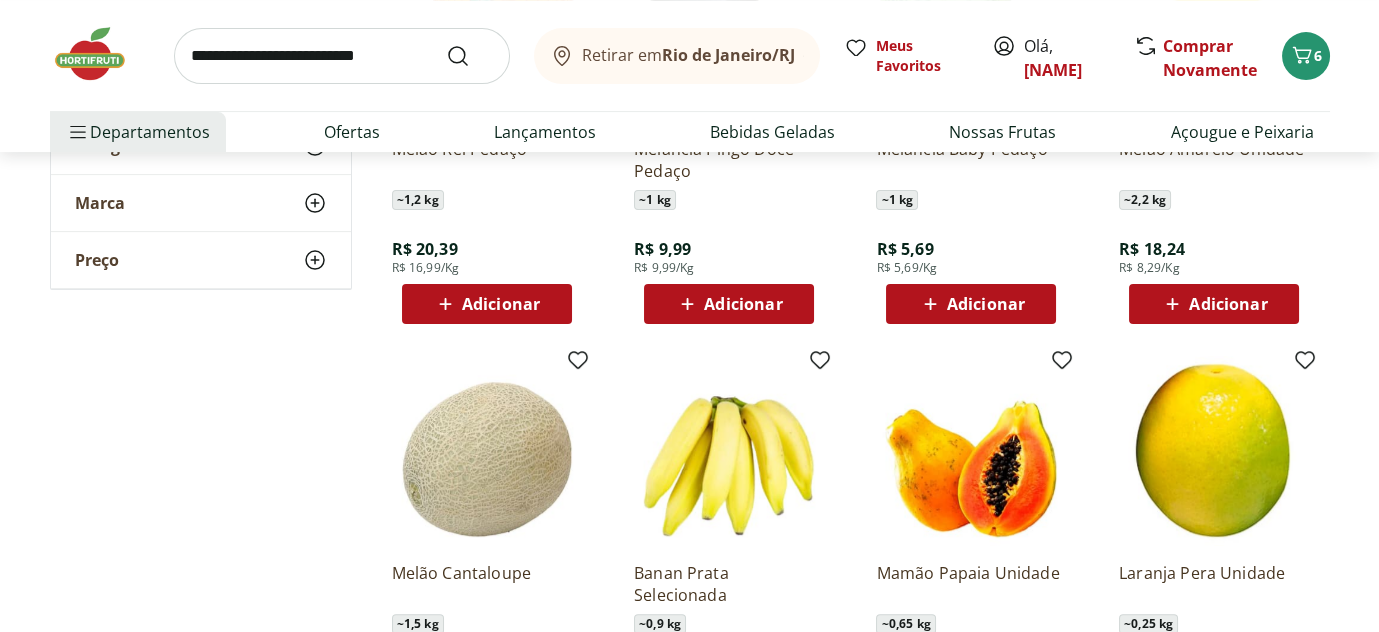scroll, scrollTop: 1500, scrollLeft: 0, axis: vertical 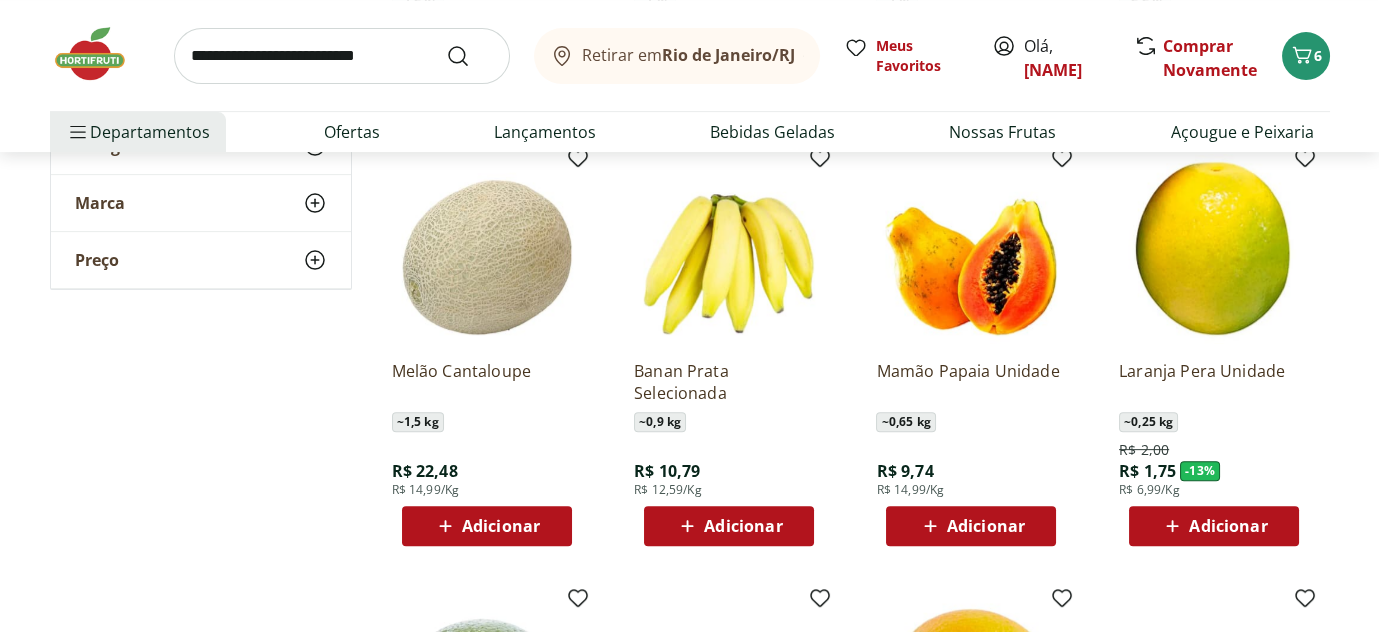 click on "Adicionar" at bounding box center [986, 526] 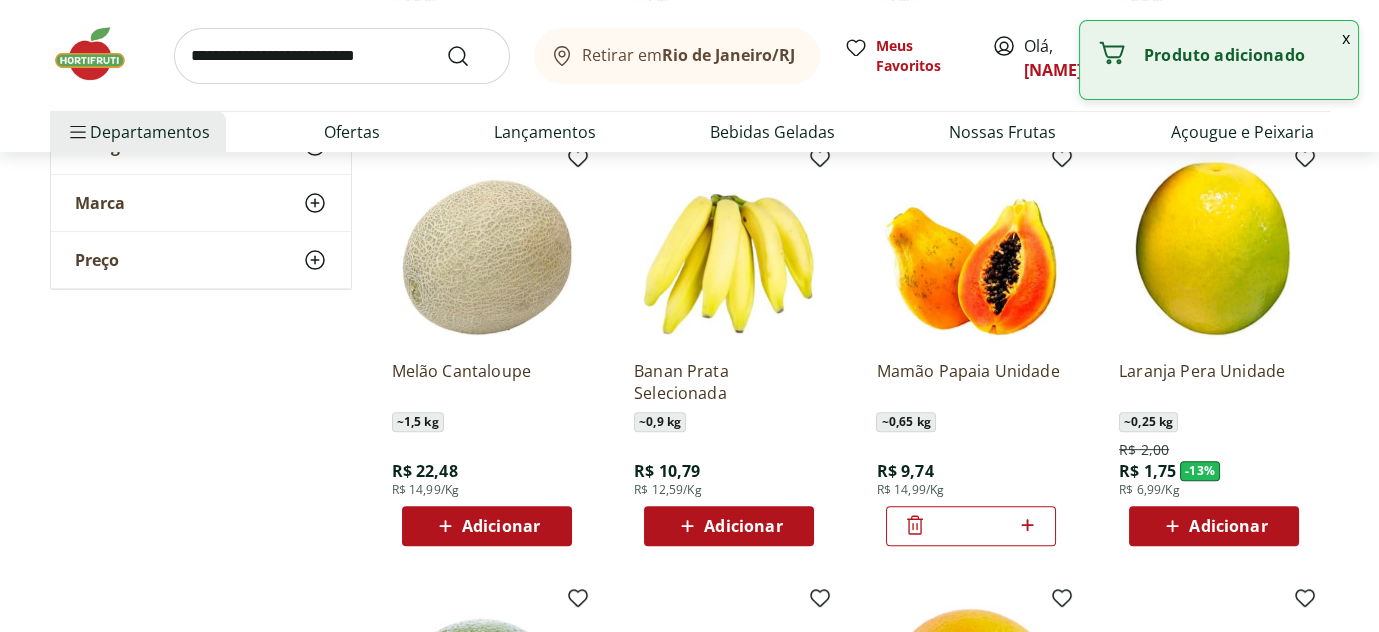 click 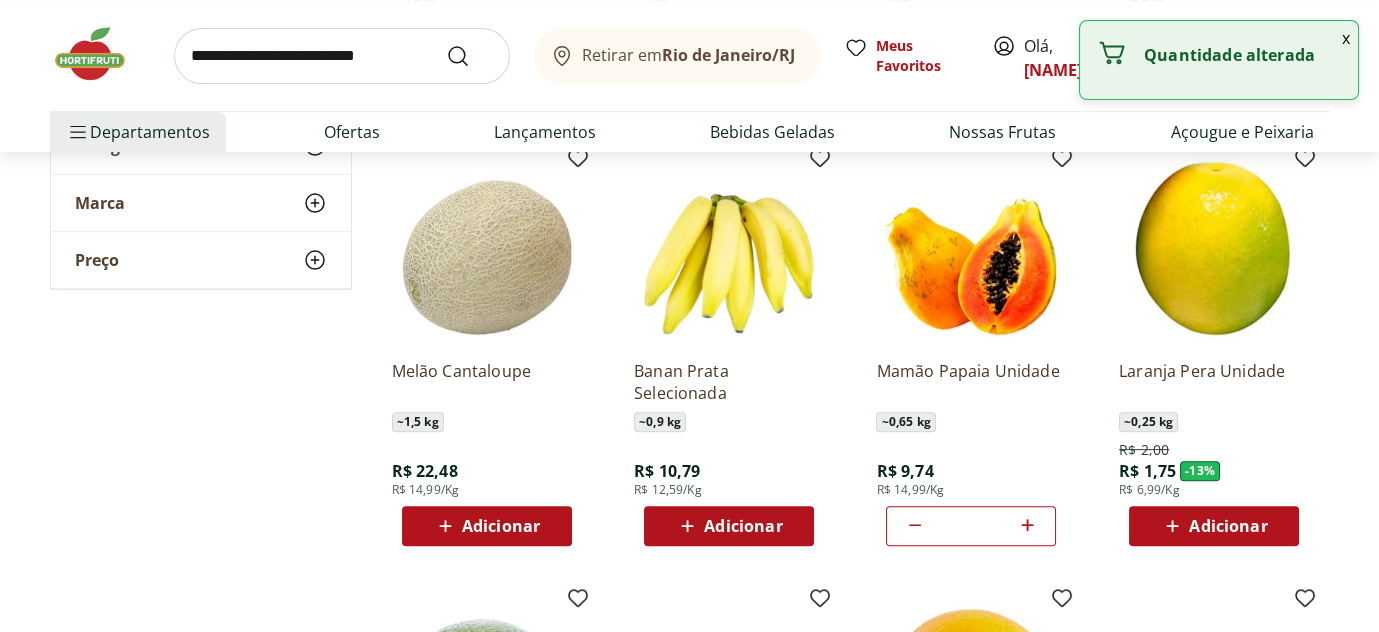 click on "Adicionar" at bounding box center [1228, 526] 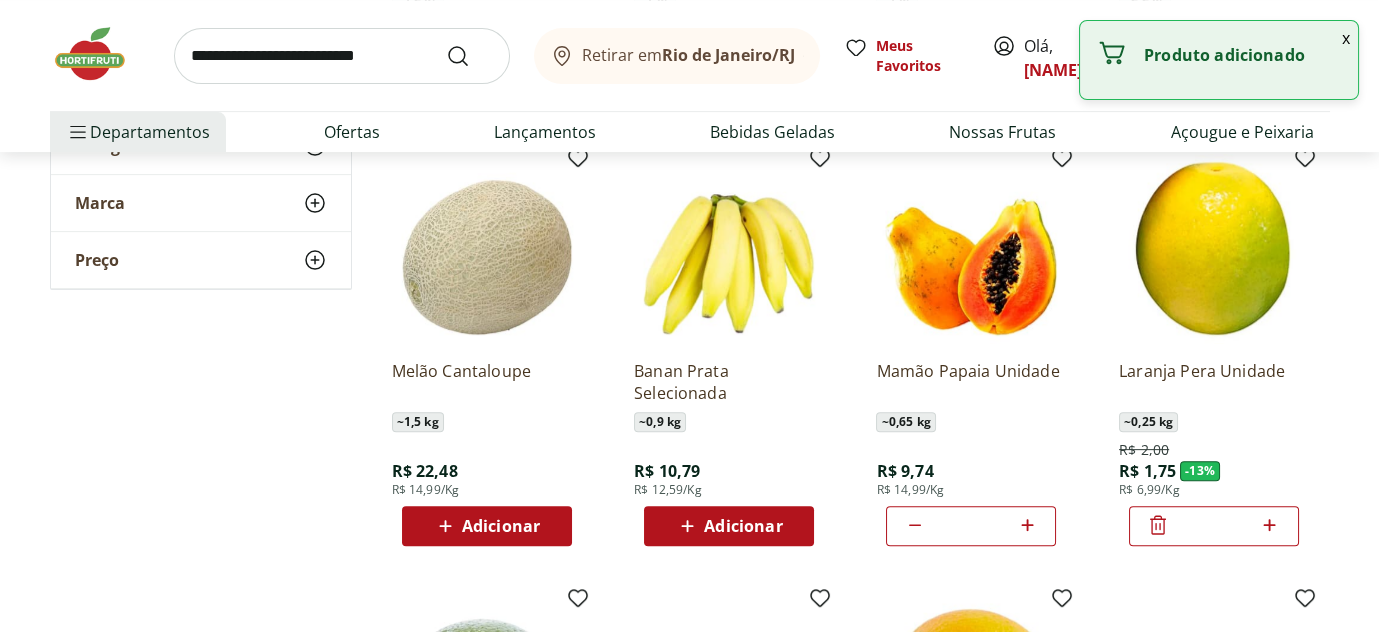 click 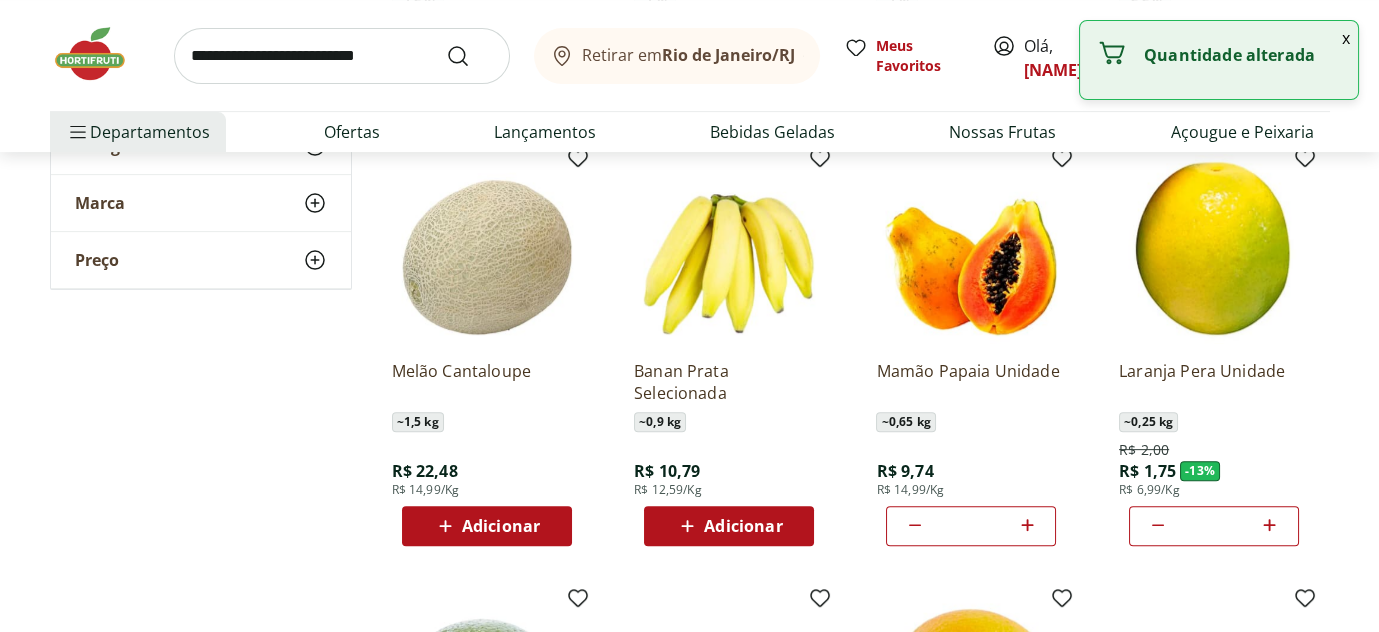 click 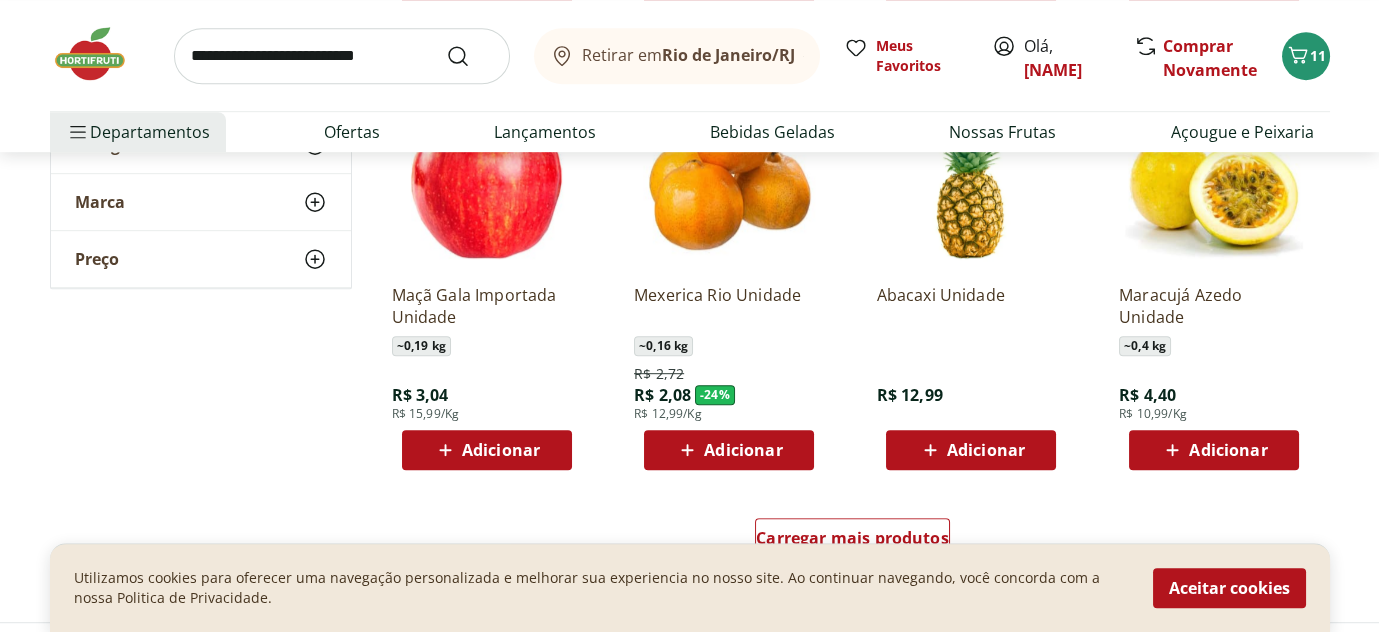 scroll, scrollTop: 2500, scrollLeft: 0, axis: vertical 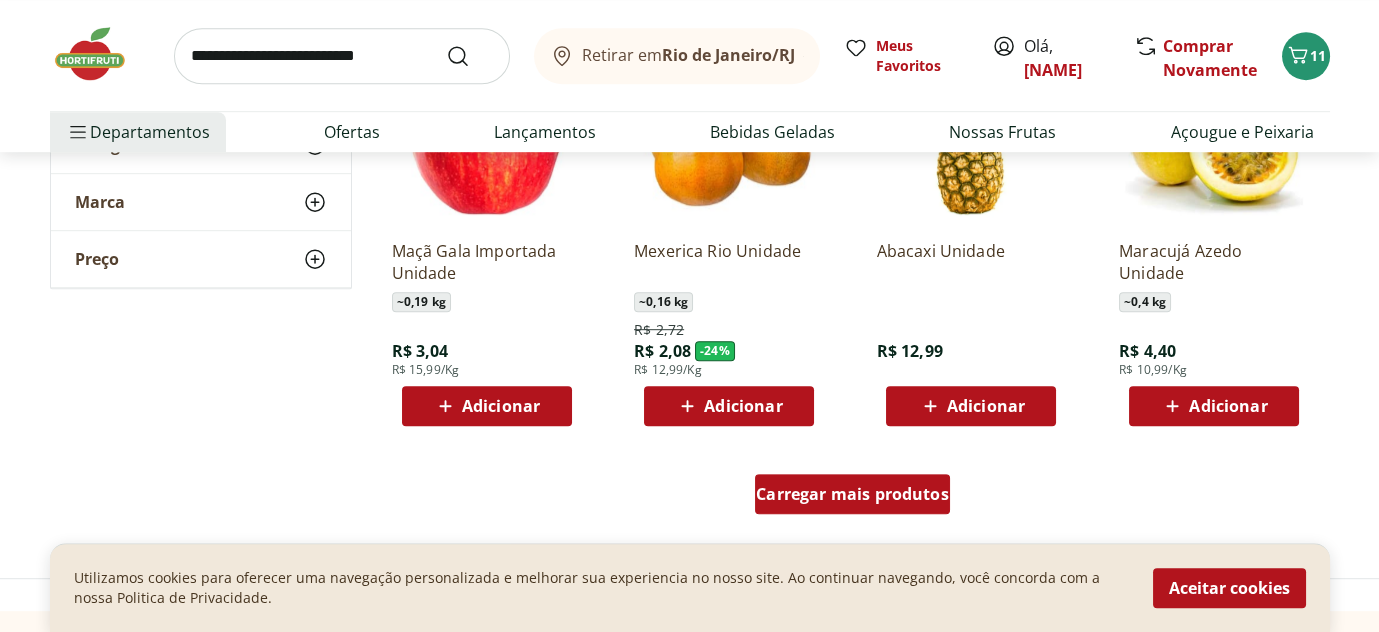 click on "Carregar mais produtos" at bounding box center [852, 494] 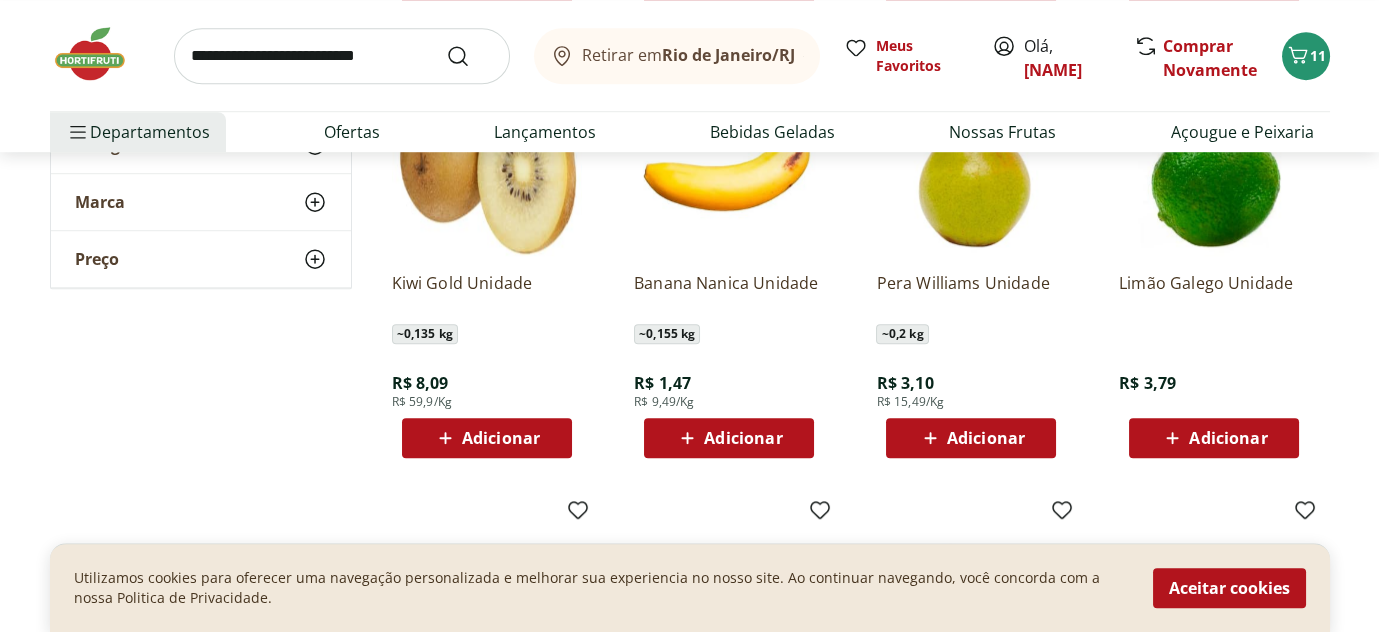 scroll, scrollTop: 2900, scrollLeft: 0, axis: vertical 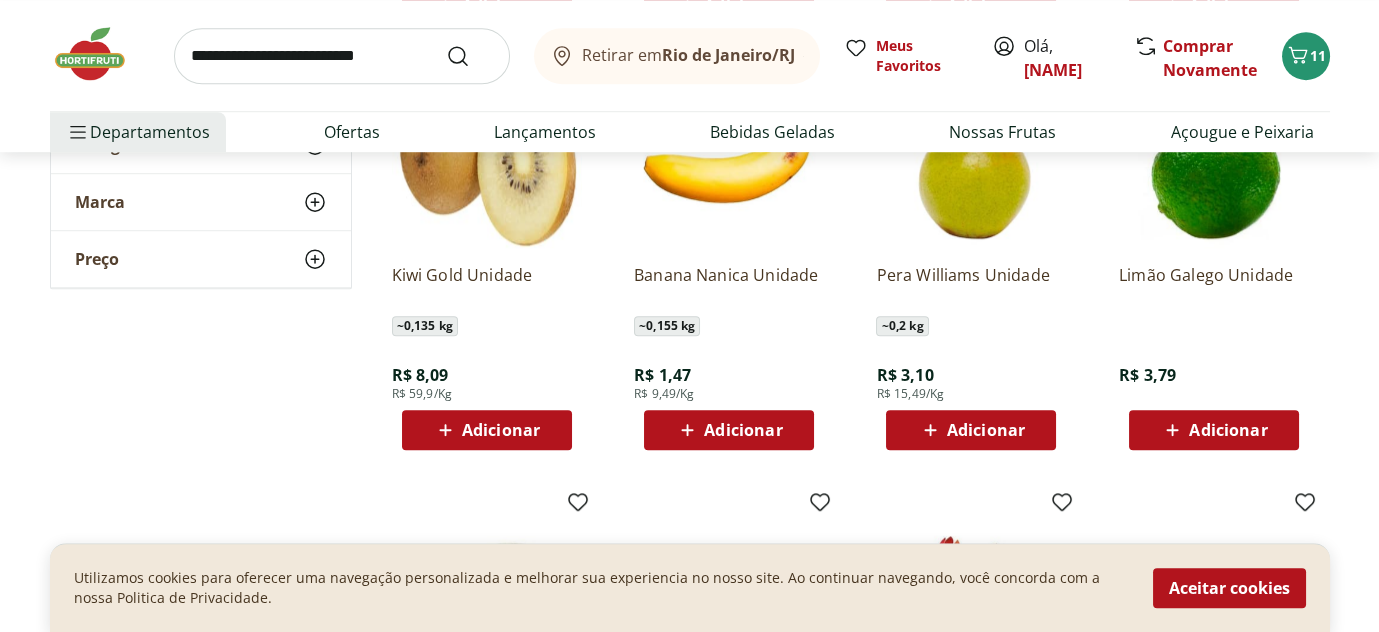 click on "Adicionar" at bounding box center [501, 430] 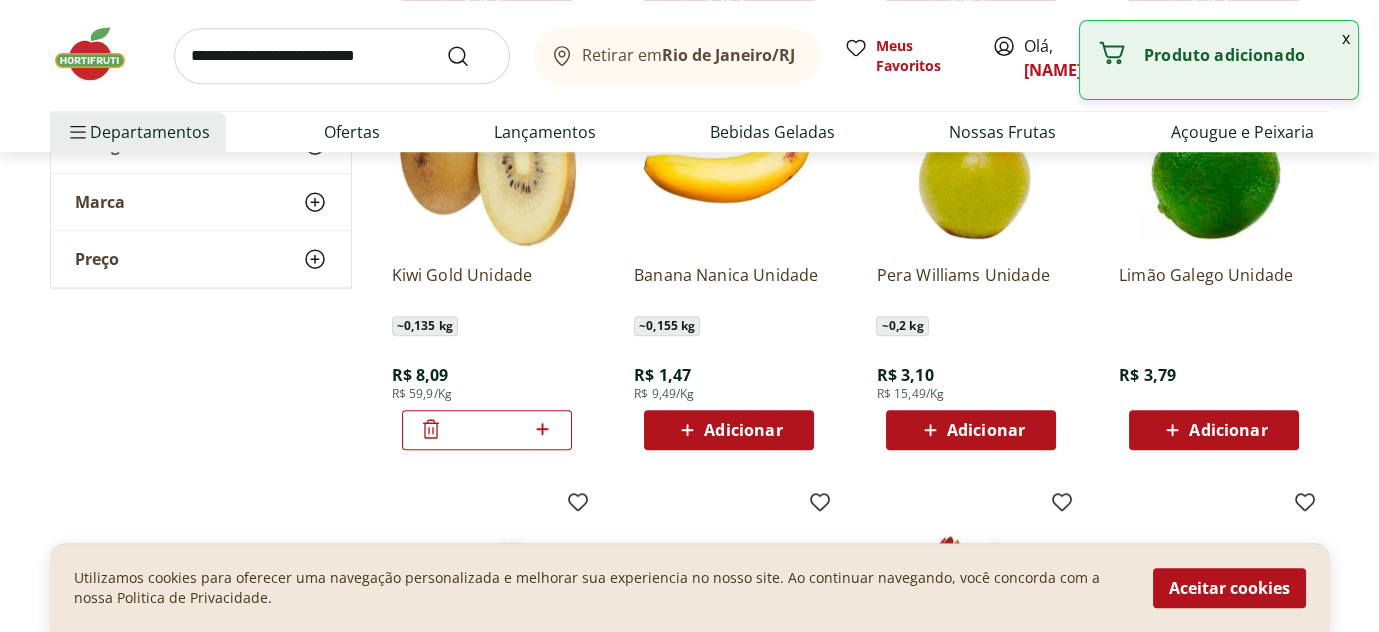 click 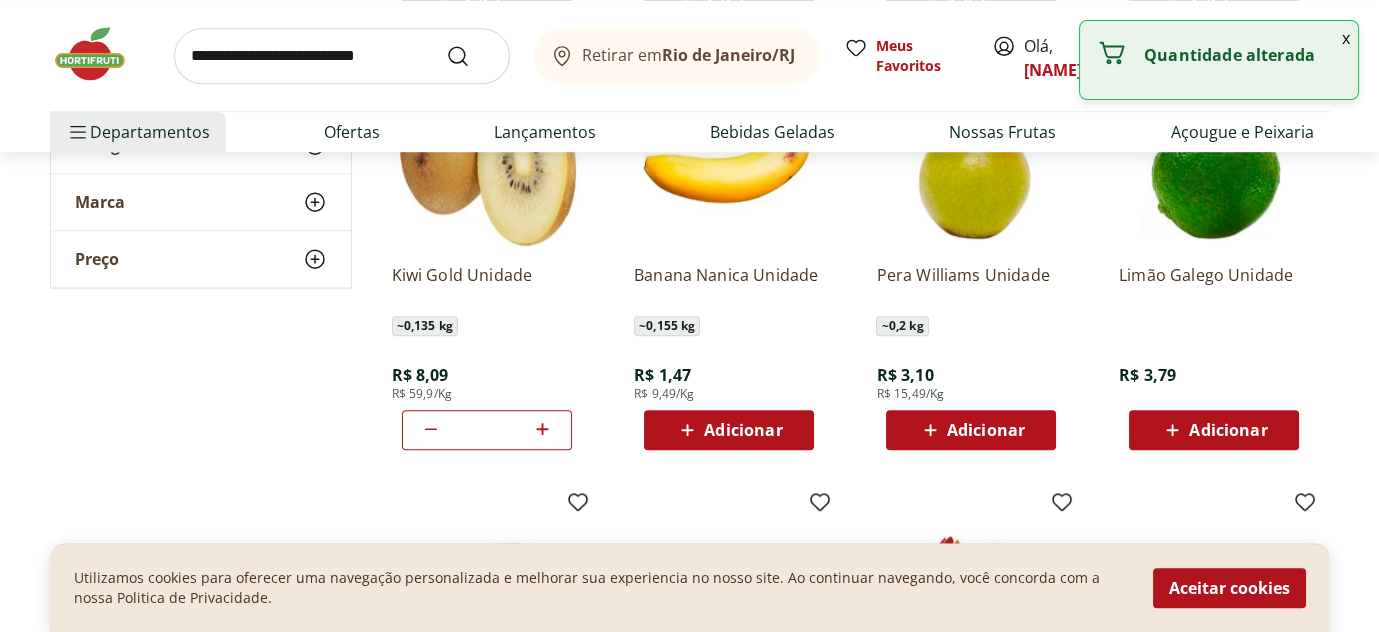 click 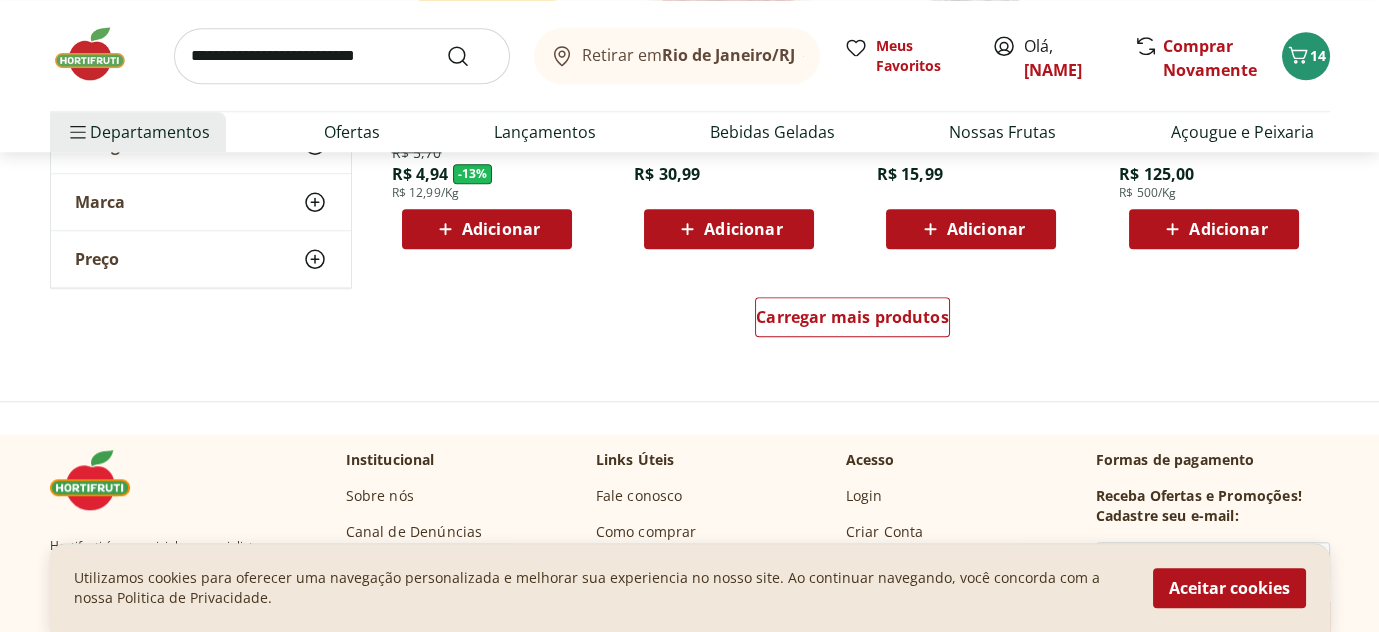 scroll, scrollTop: 4000, scrollLeft: 0, axis: vertical 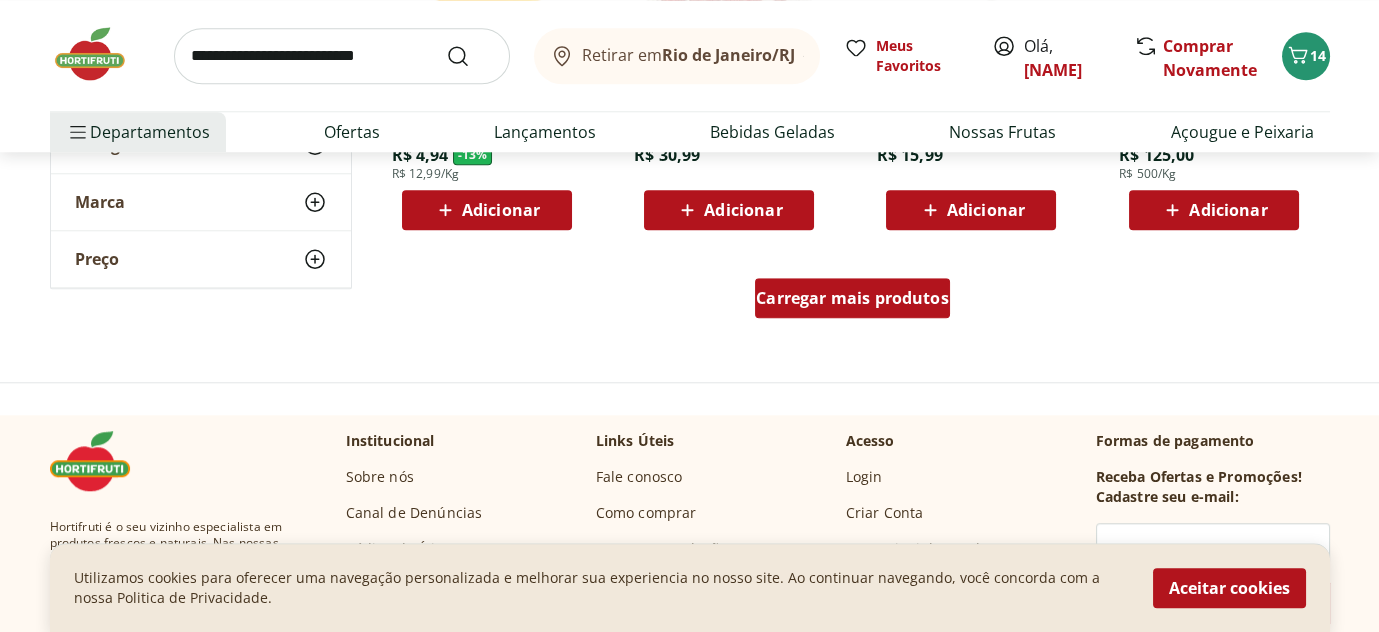 click on "Carregar mais produtos" at bounding box center [852, 298] 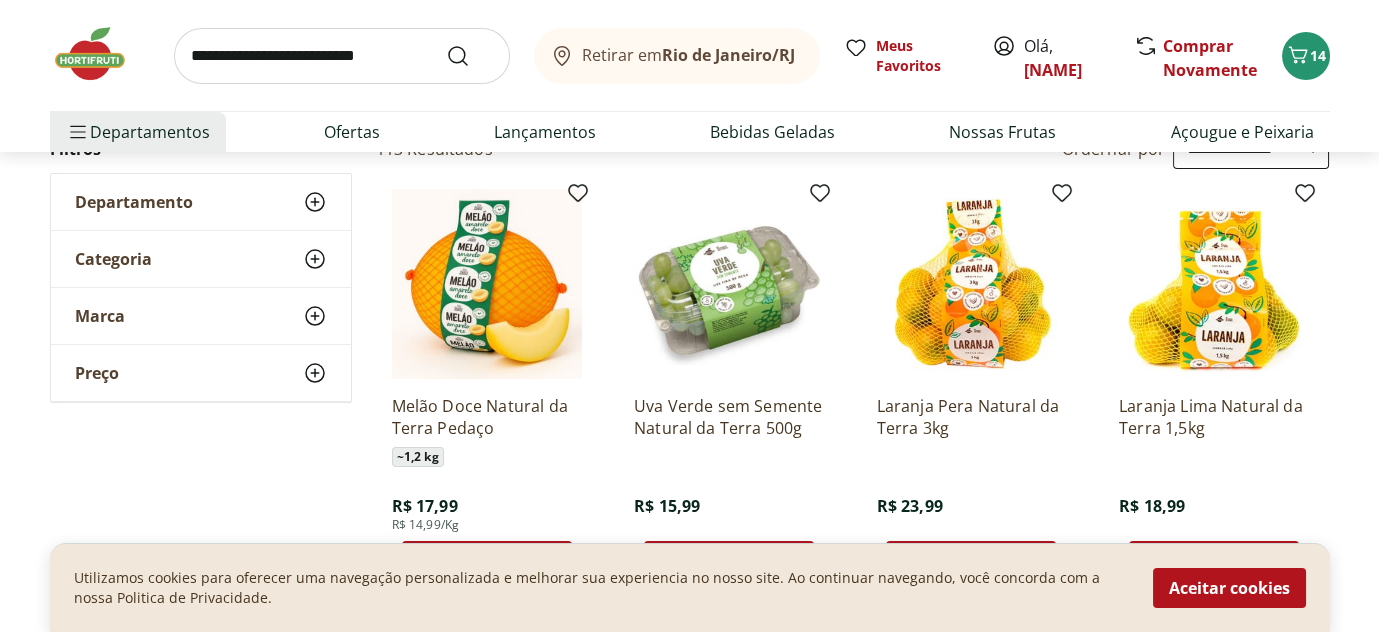 scroll, scrollTop: 0, scrollLeft: 0, axis: both 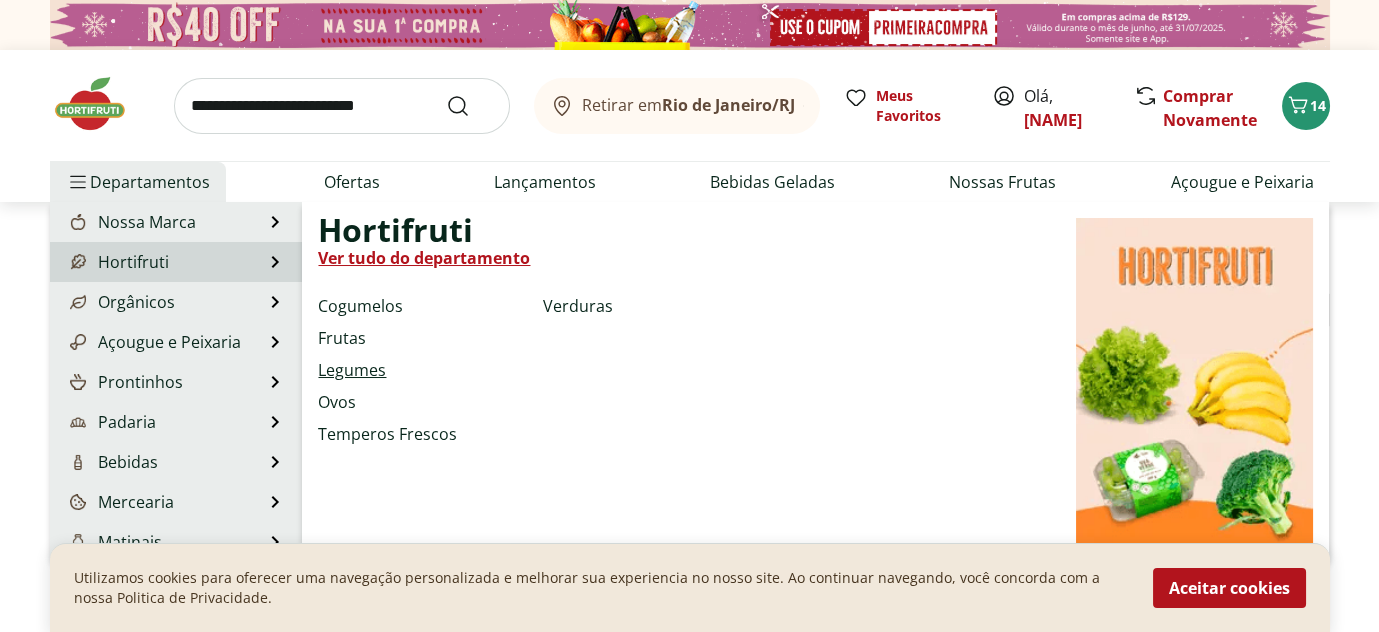 click on "Legumes" at bounding box center (352, 370) 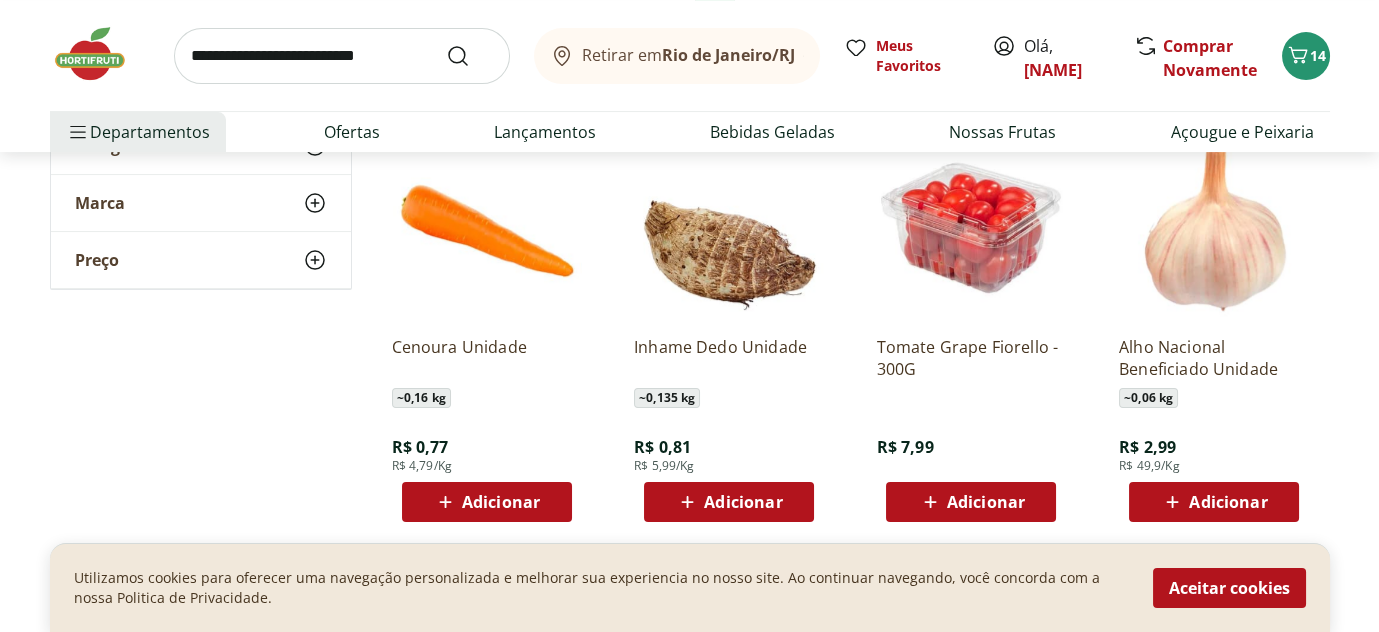 scroll, scrollTop: 700, scrollLeft: 0, axis: vertical 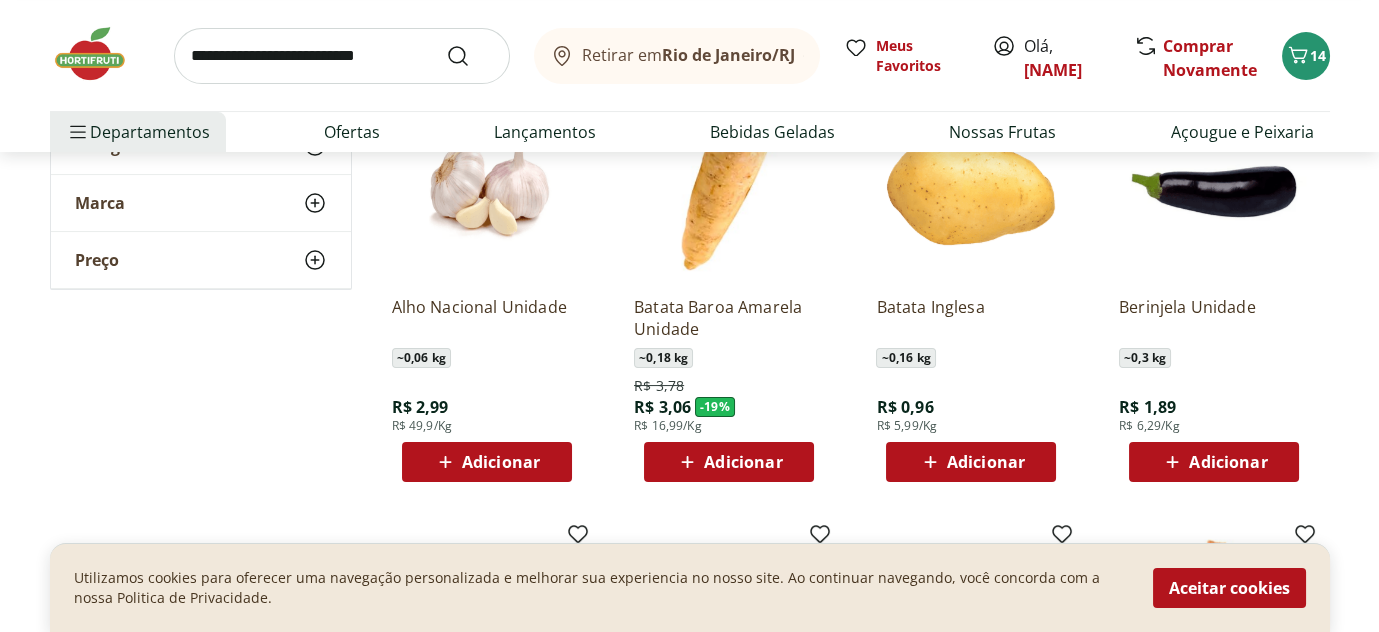 click on "Adicionar" at bounding box center (501, 462) 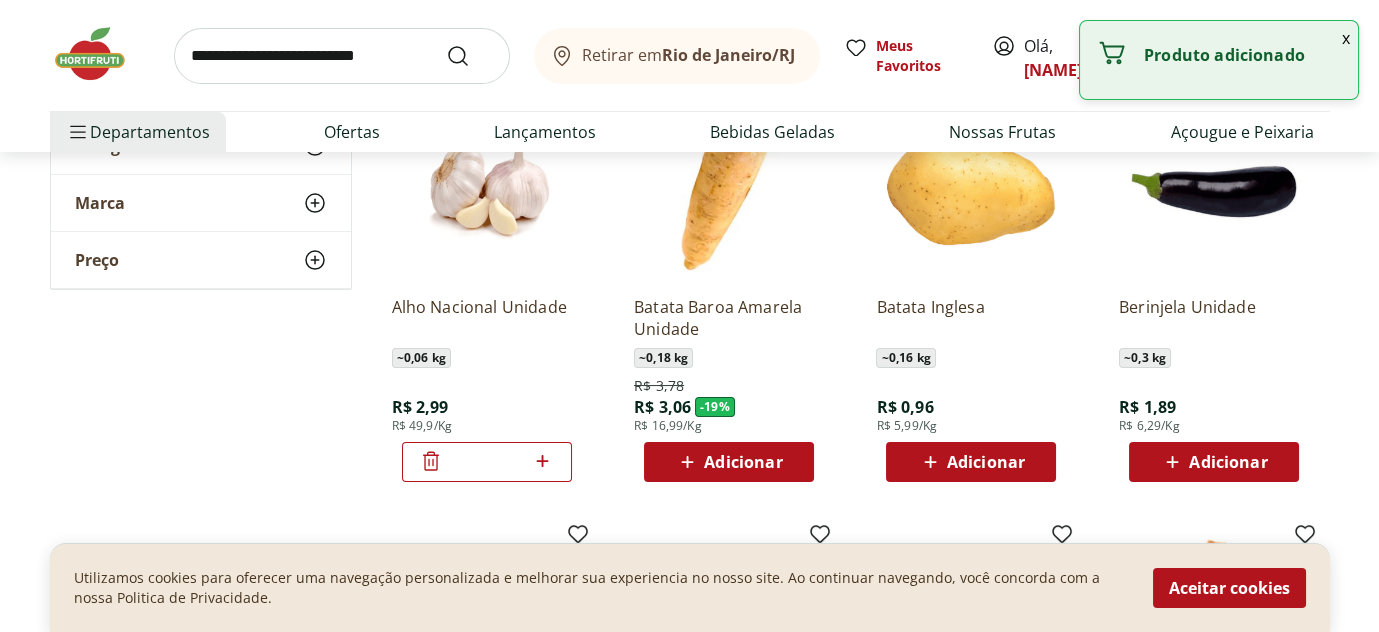 click 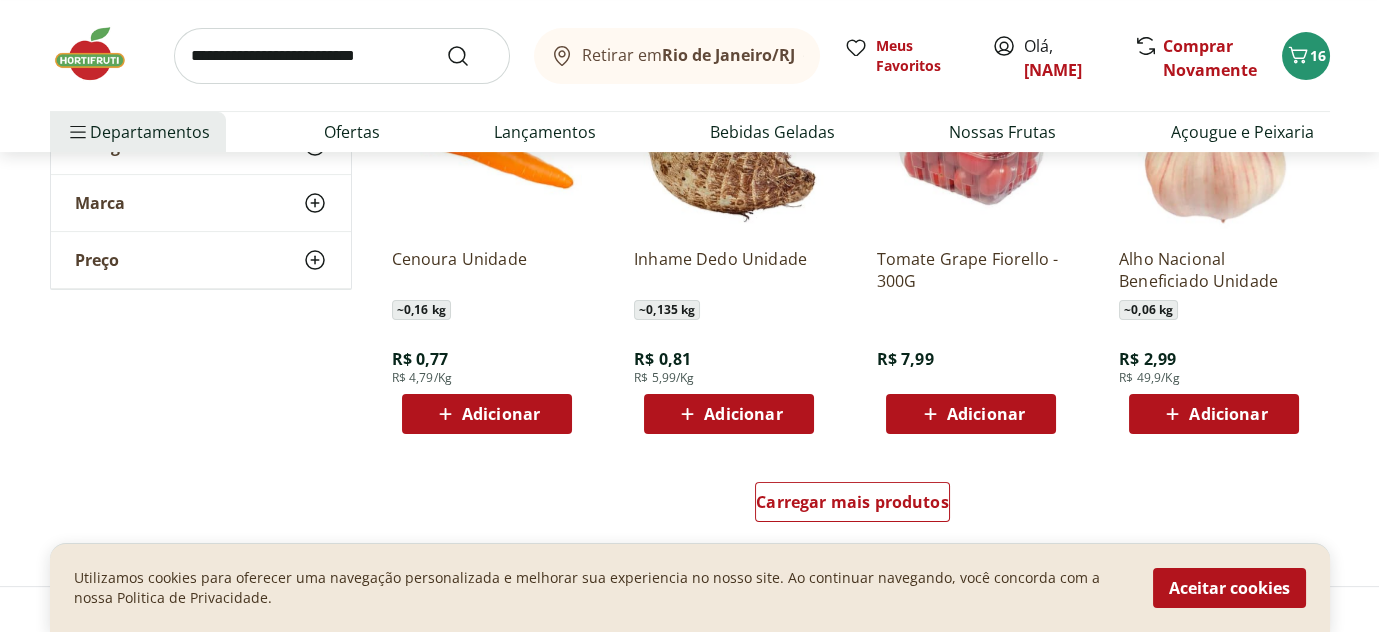 scroll, scrollTop: 1300, scrollLeft: 0, axis: vertical 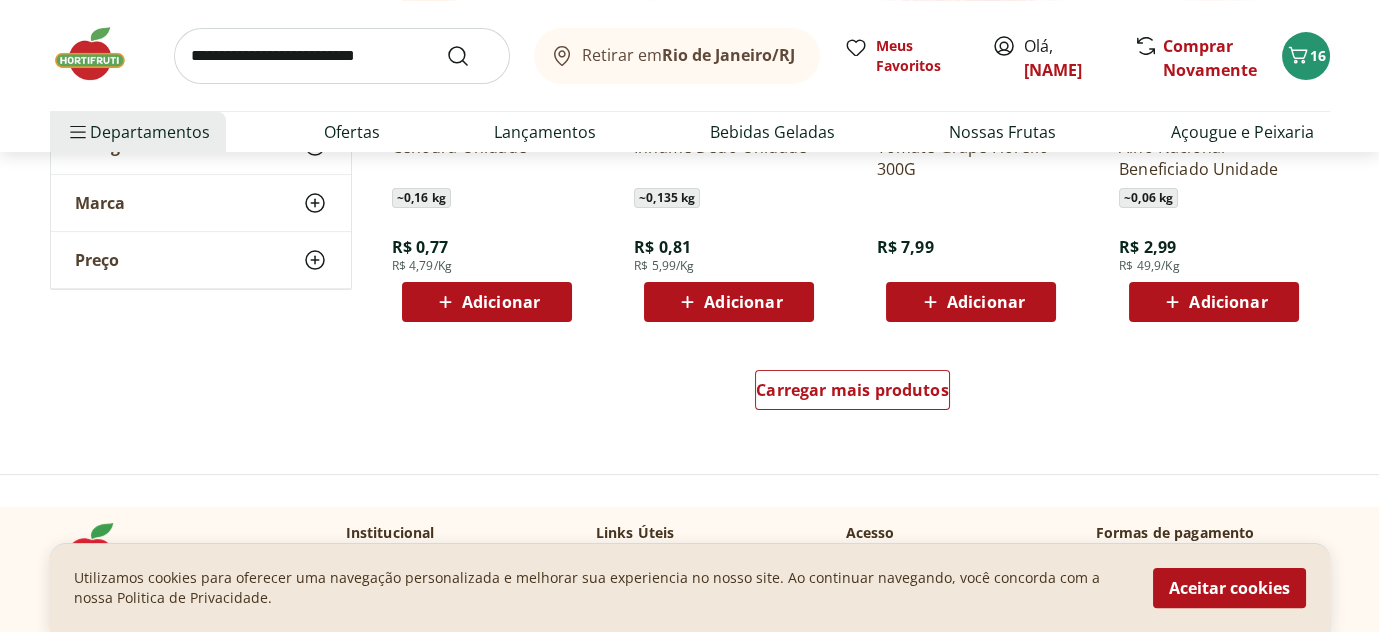 click on "Adicionar" at bounding box center (501, 302) 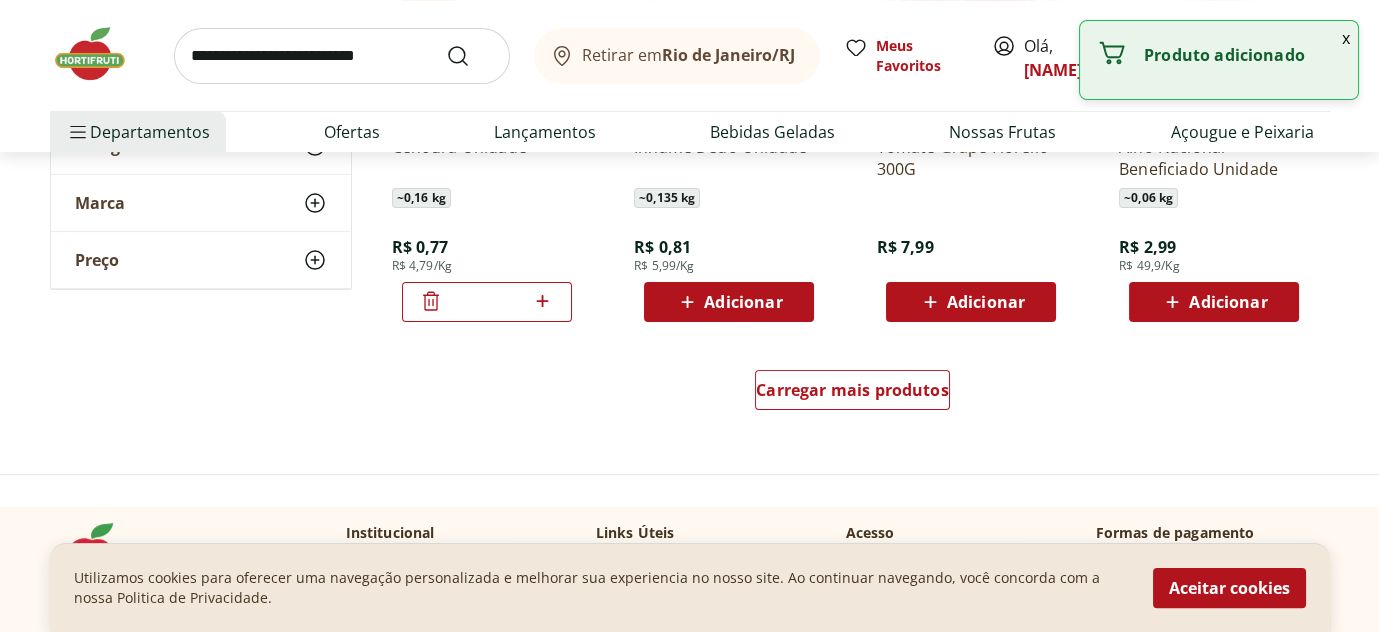 click 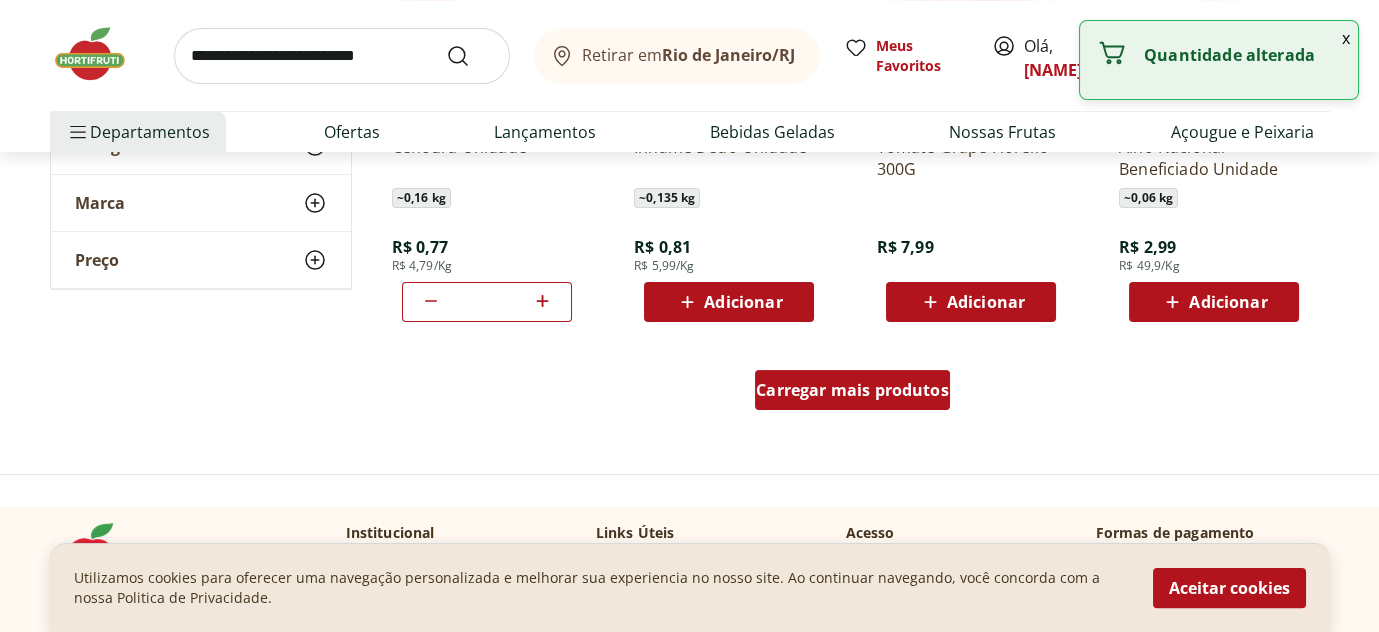 scroll, scrollTop: 1200, scrollLeft: 0, axis: vertical 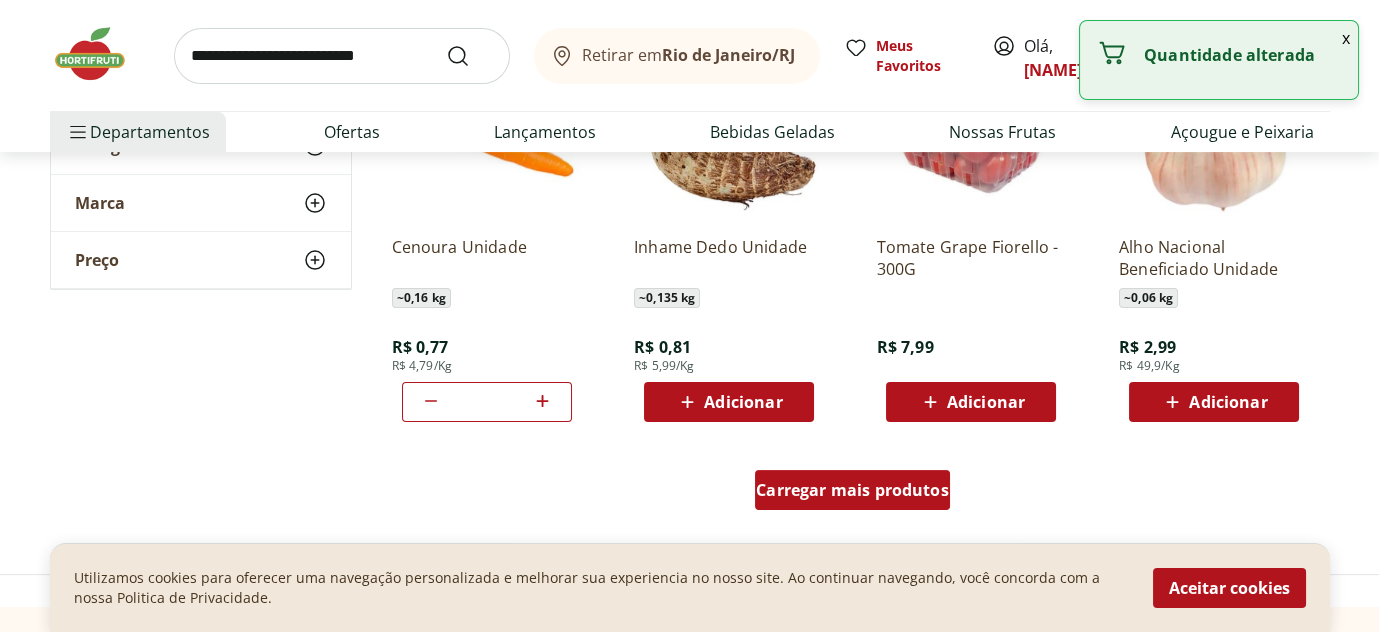 click on "Carregar mais produtos" at bounding box center (852, 490) 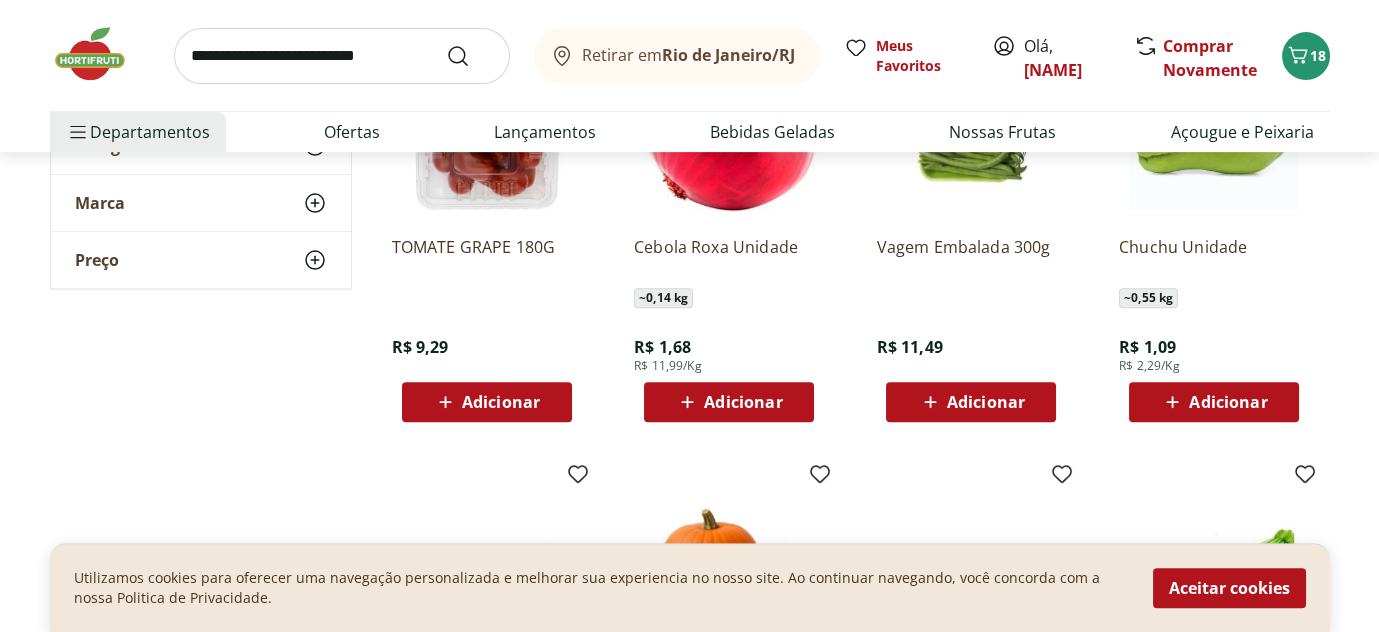 scroll, scrollTop: 1700, scrollLeft: 0, axis: vertical 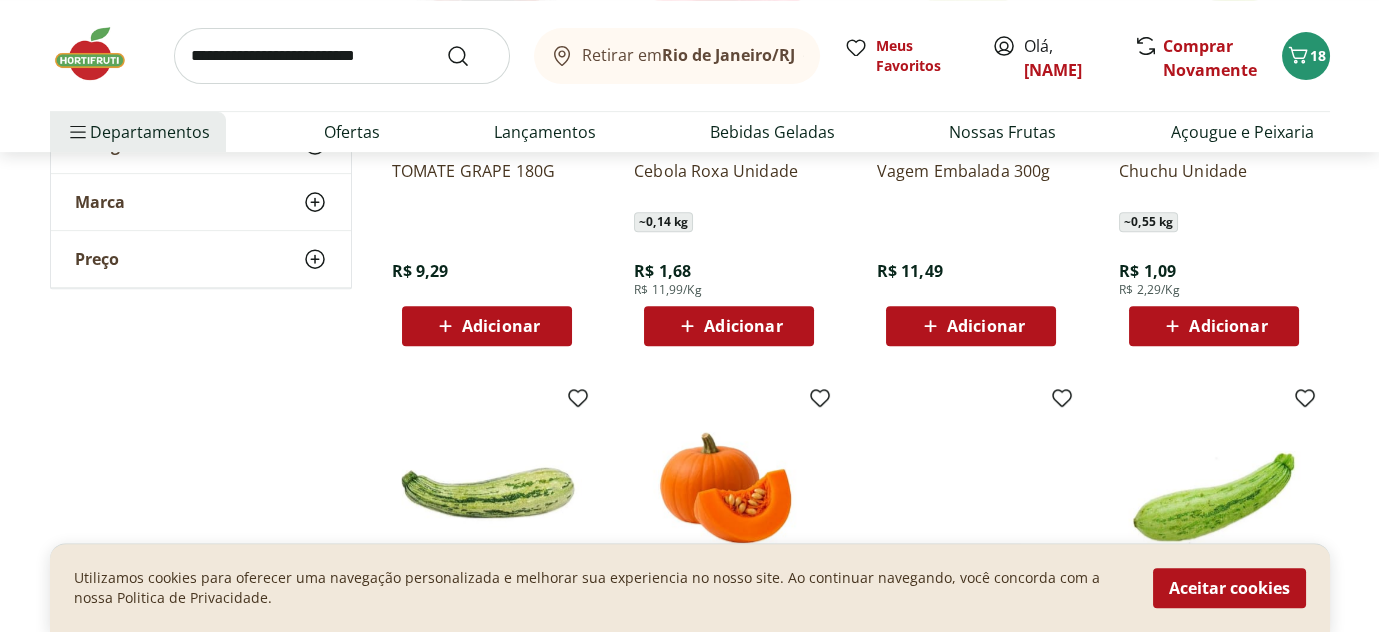 click on "Adicionar" at bounding box center [743, 326] 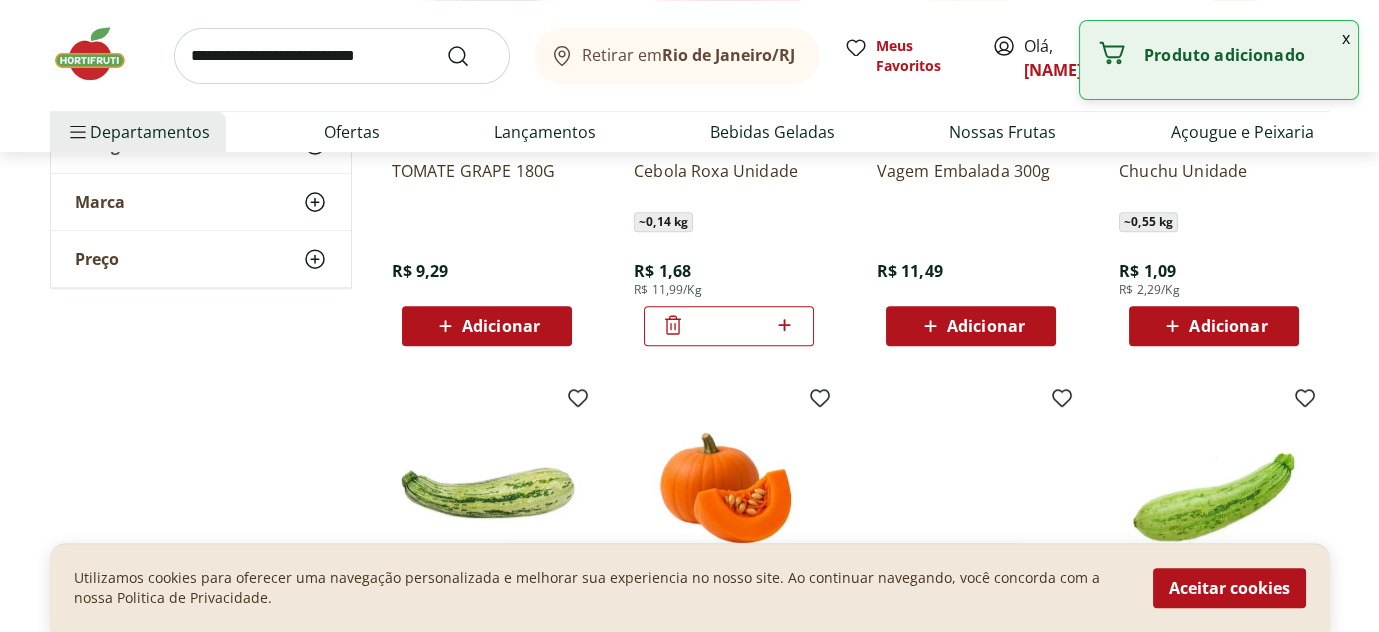 click 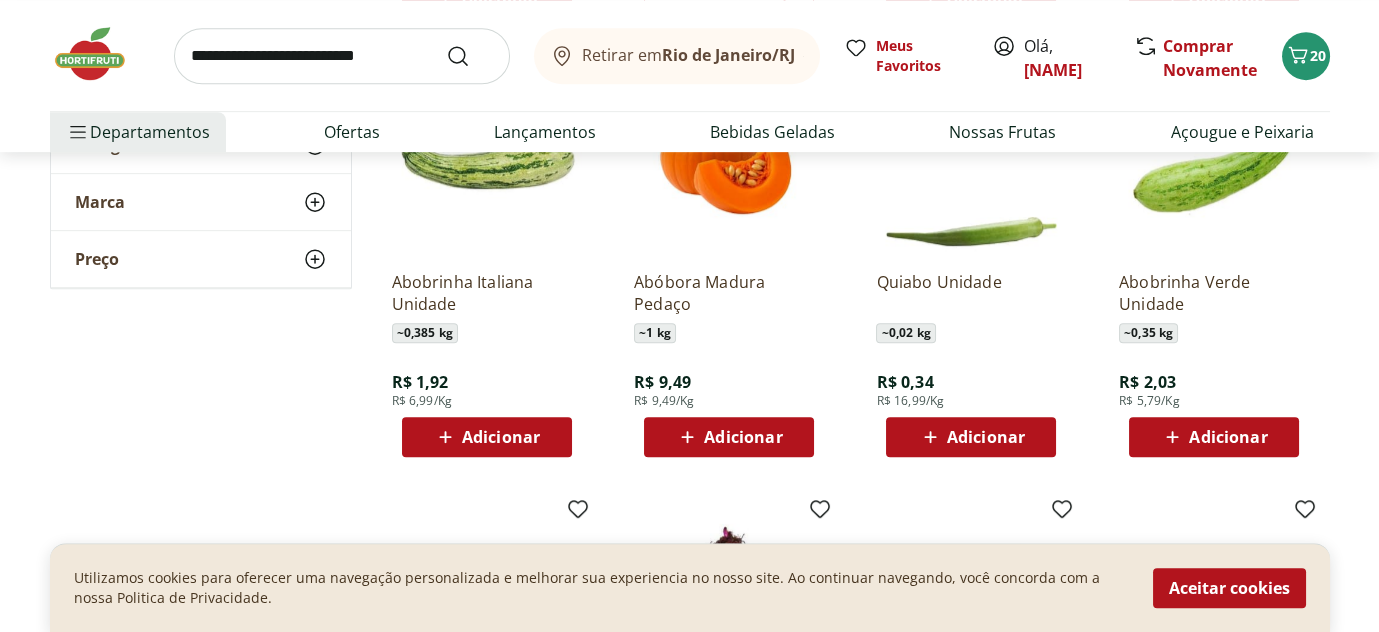 scroll, scrollTop: 2100, scrollLeft: 0, axis: vertical 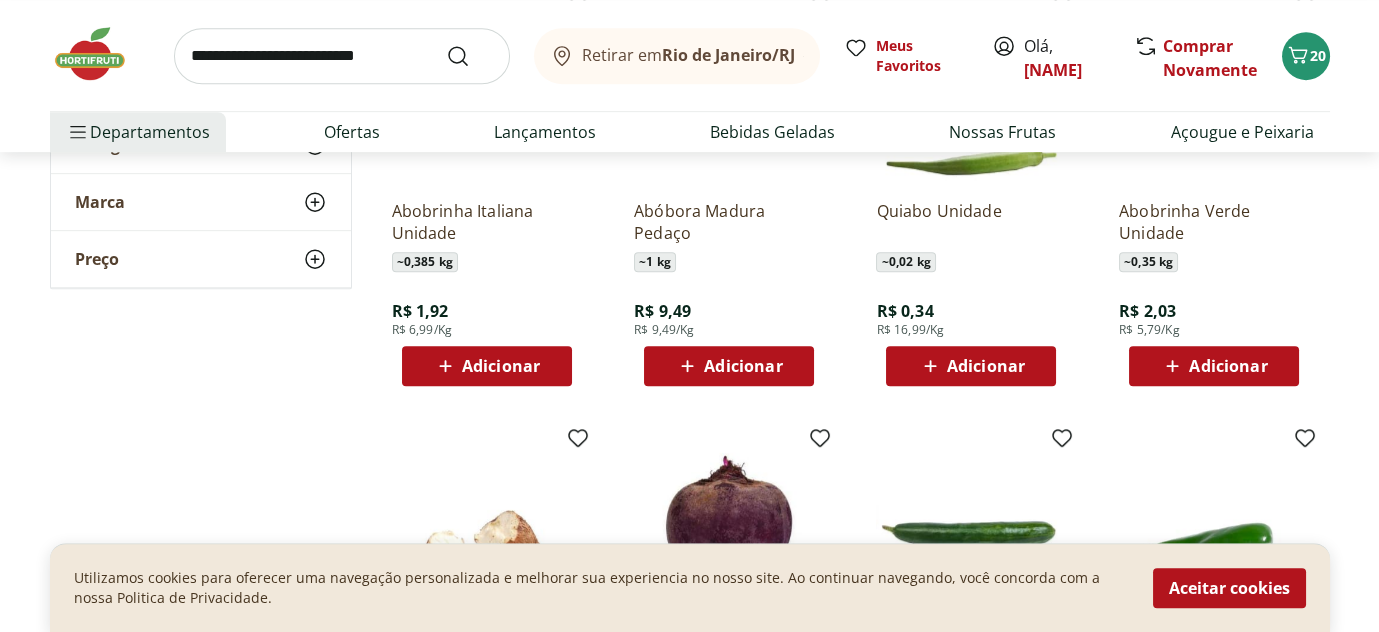 click on "Adicionar" at bounding box center [1228, 366] 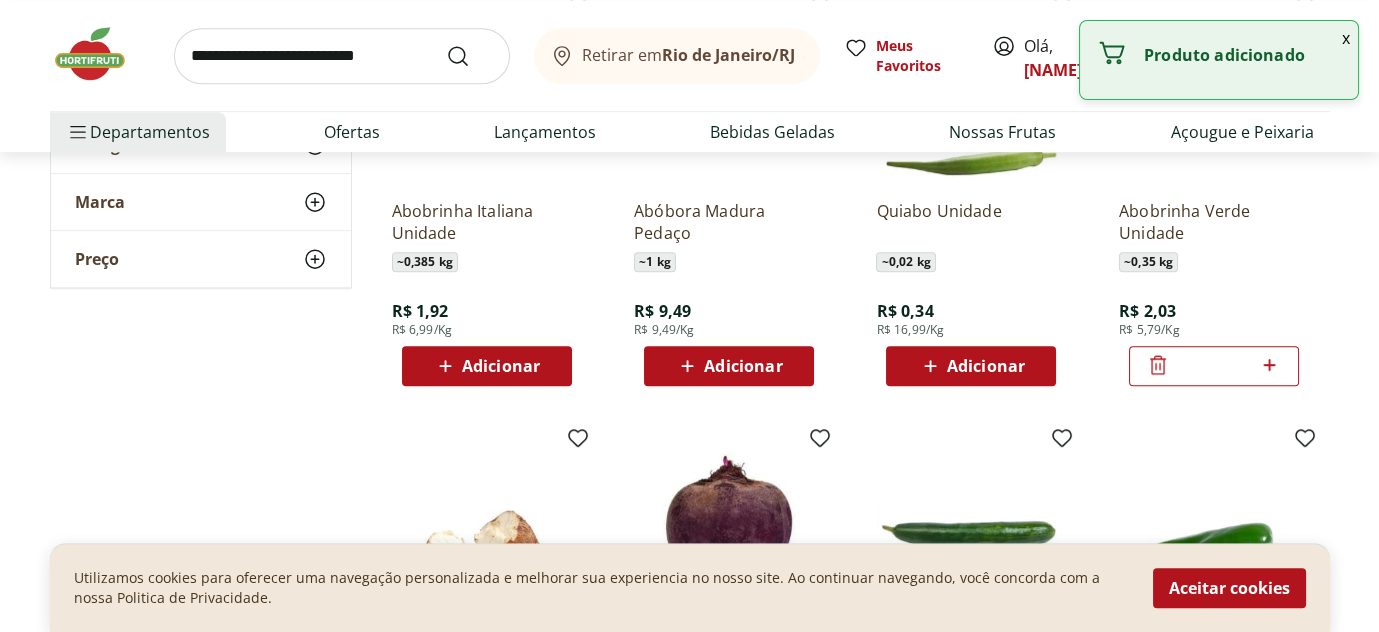 click 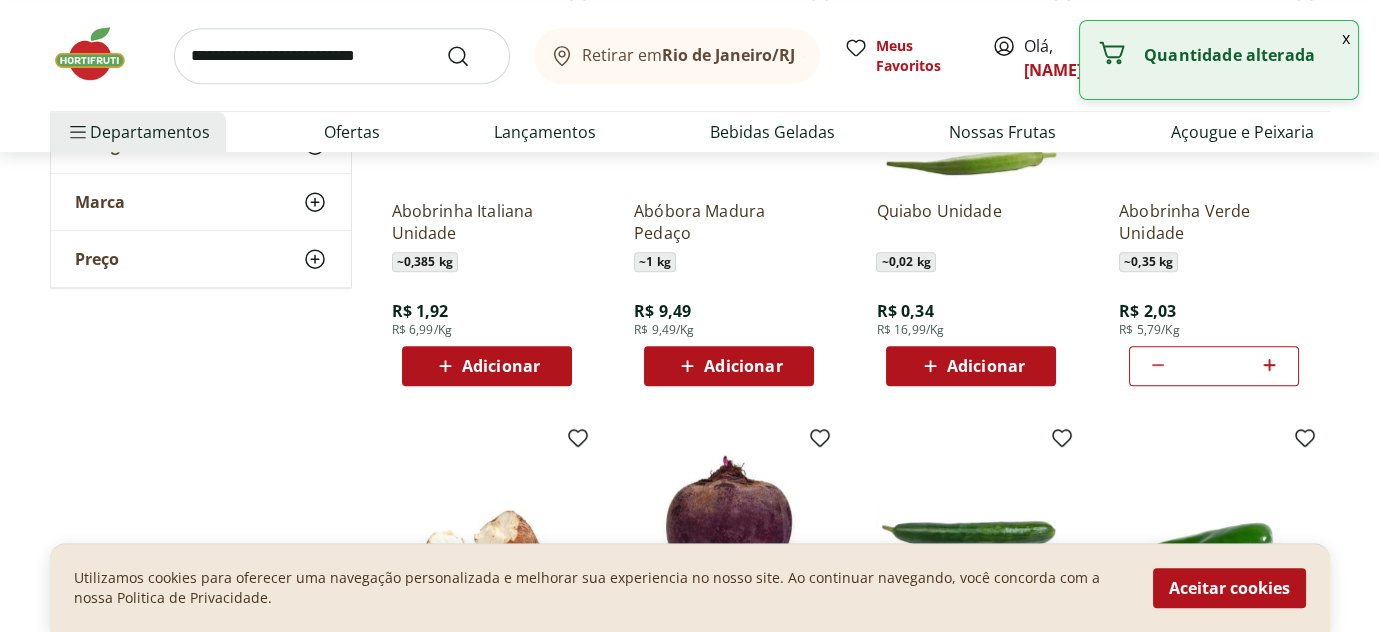 click 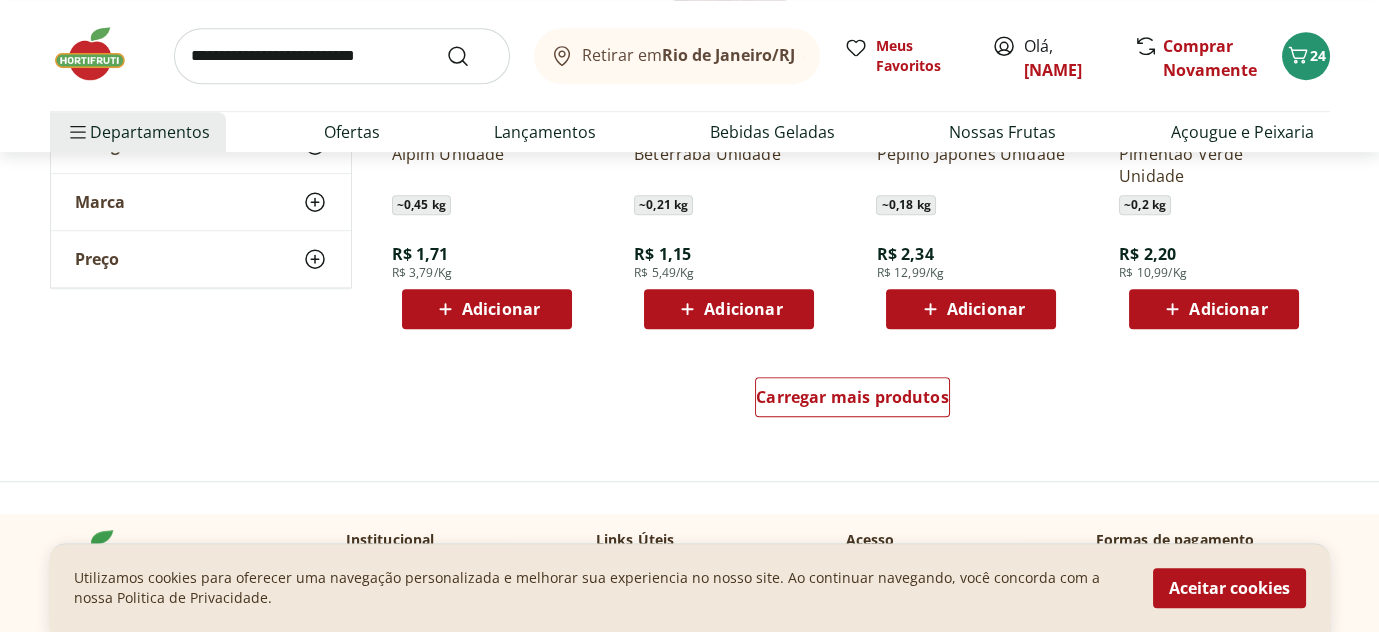 scroll, scrollTop: 2600, scrollLeft: 0, axis: vertical 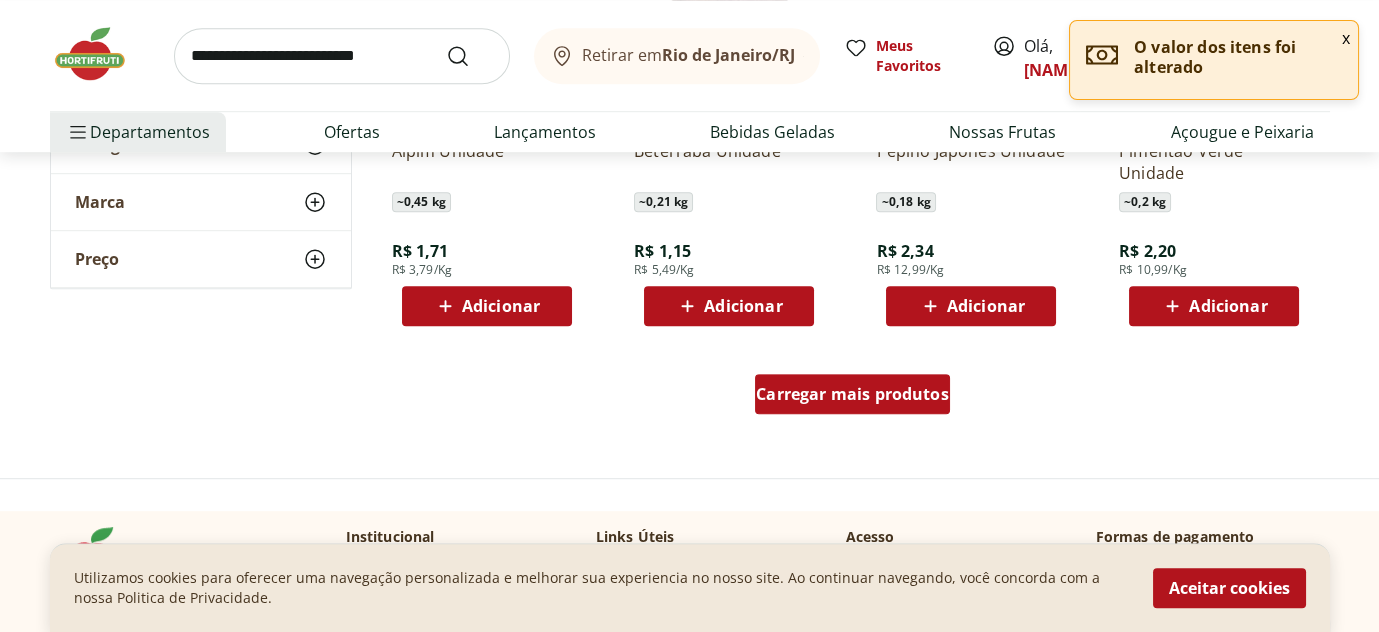 click on "Carregar mais produtos" at bounding box center (852, 394) 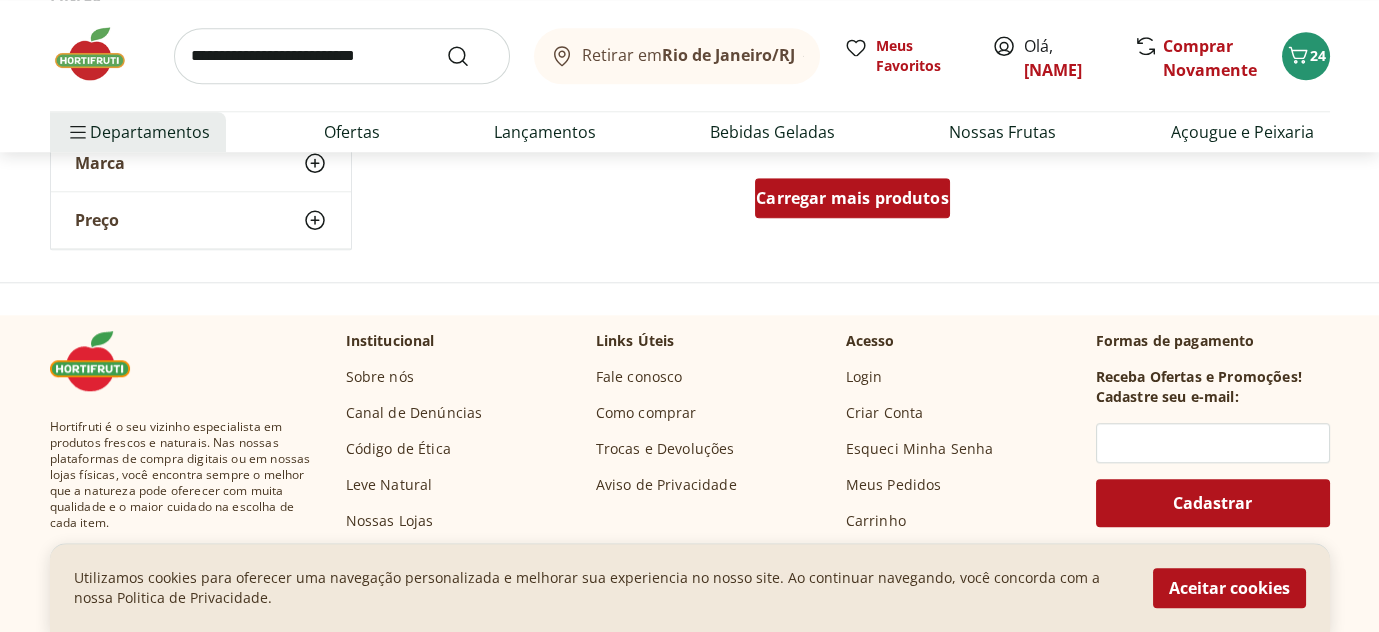 scroll, scrollTop: 3900, scrollLeft: 0, axis: vertical 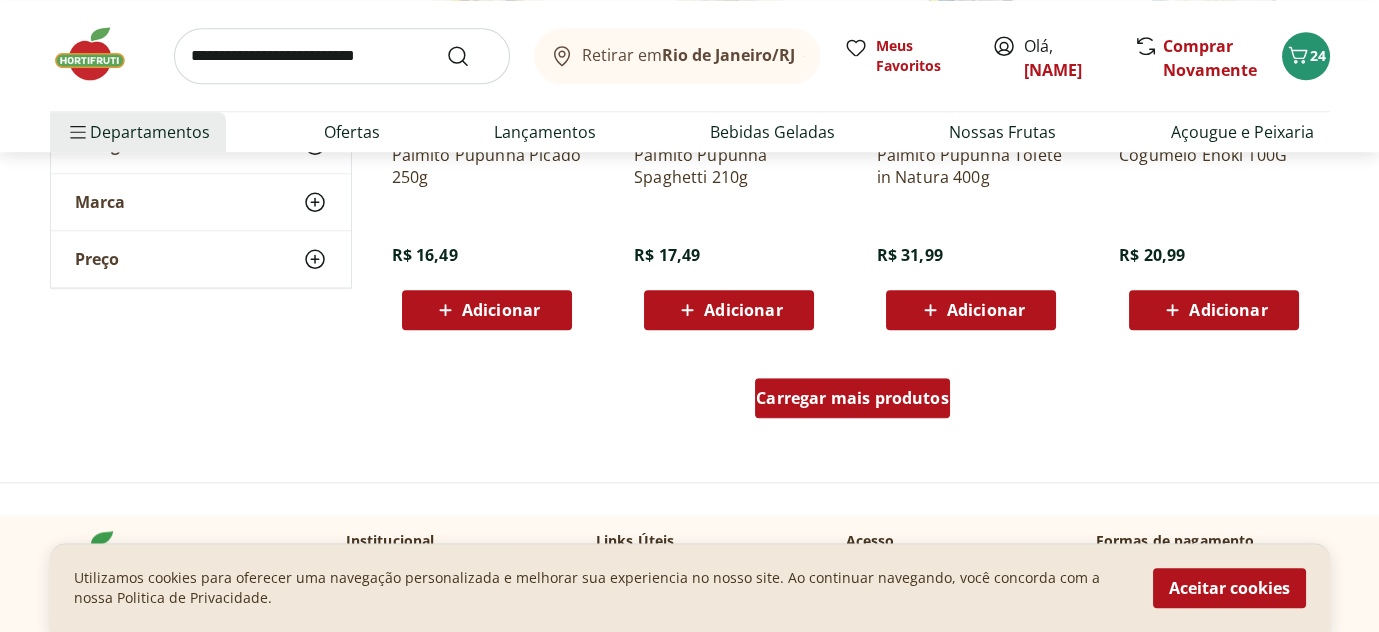 click on "Carregar mais produtos" at bounding box center (852, 398) 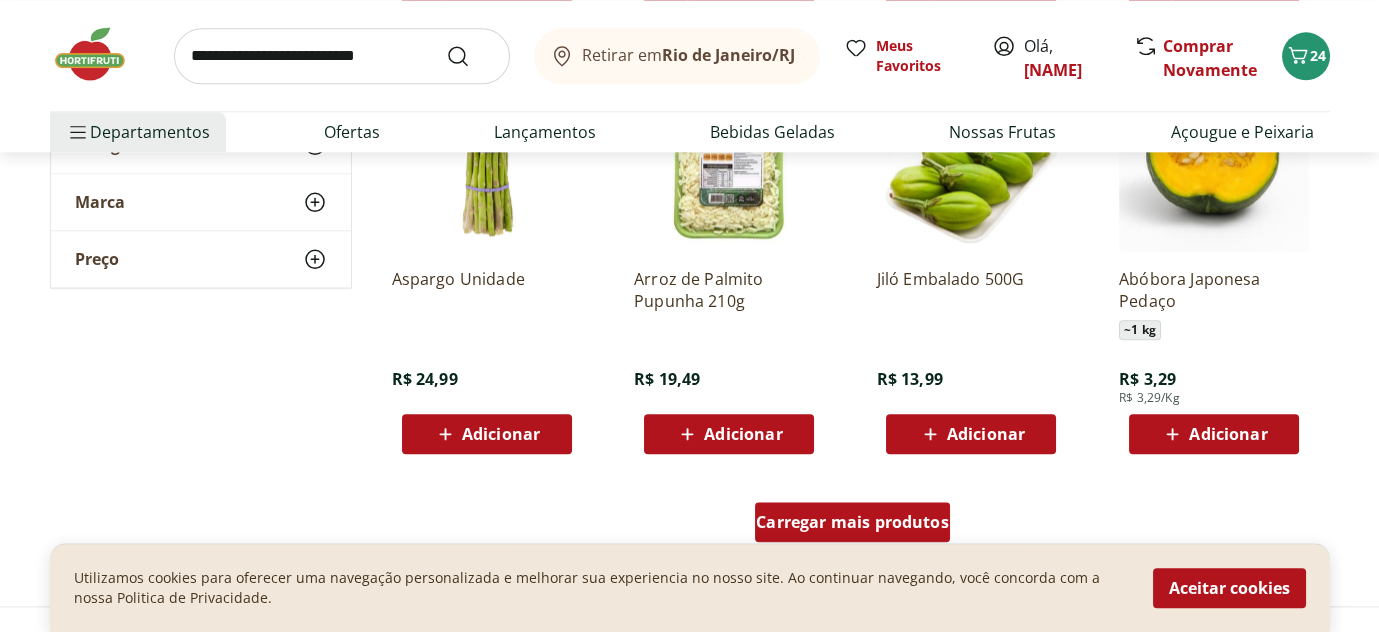 scroll, scrollTop: 5100, scrollLeft: 0, axis: vertical 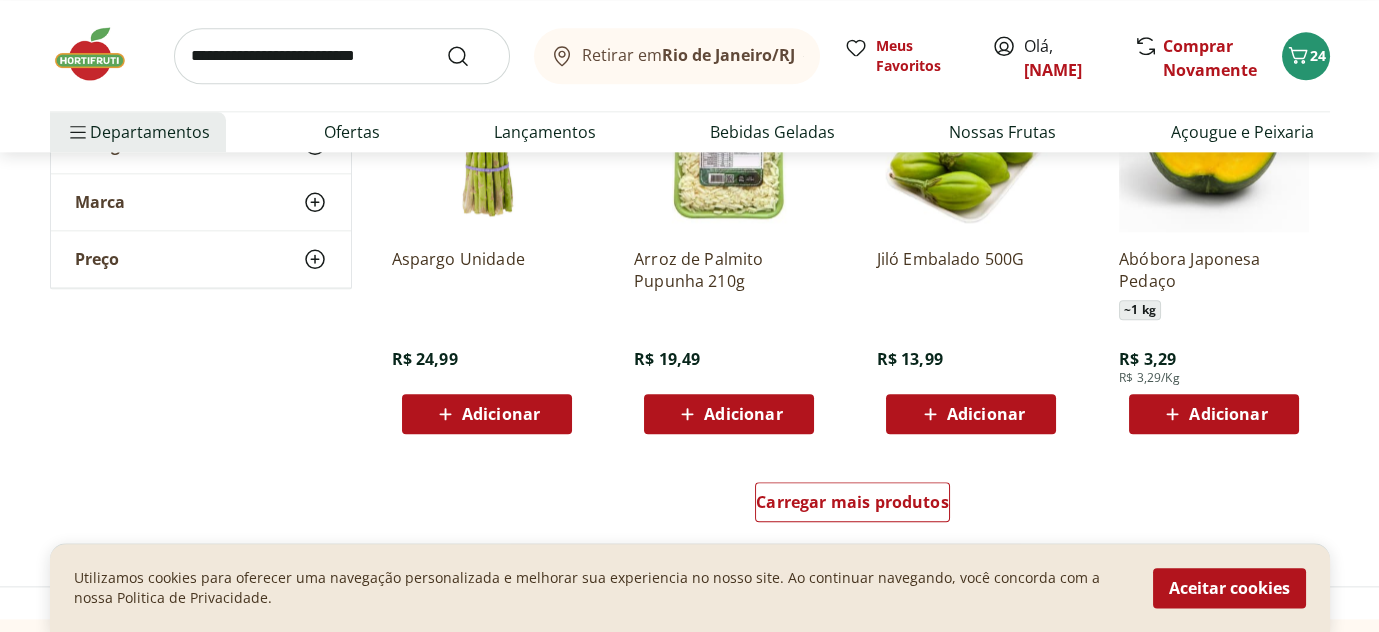 click on "Adicionar" at bounding box center (986, 414) 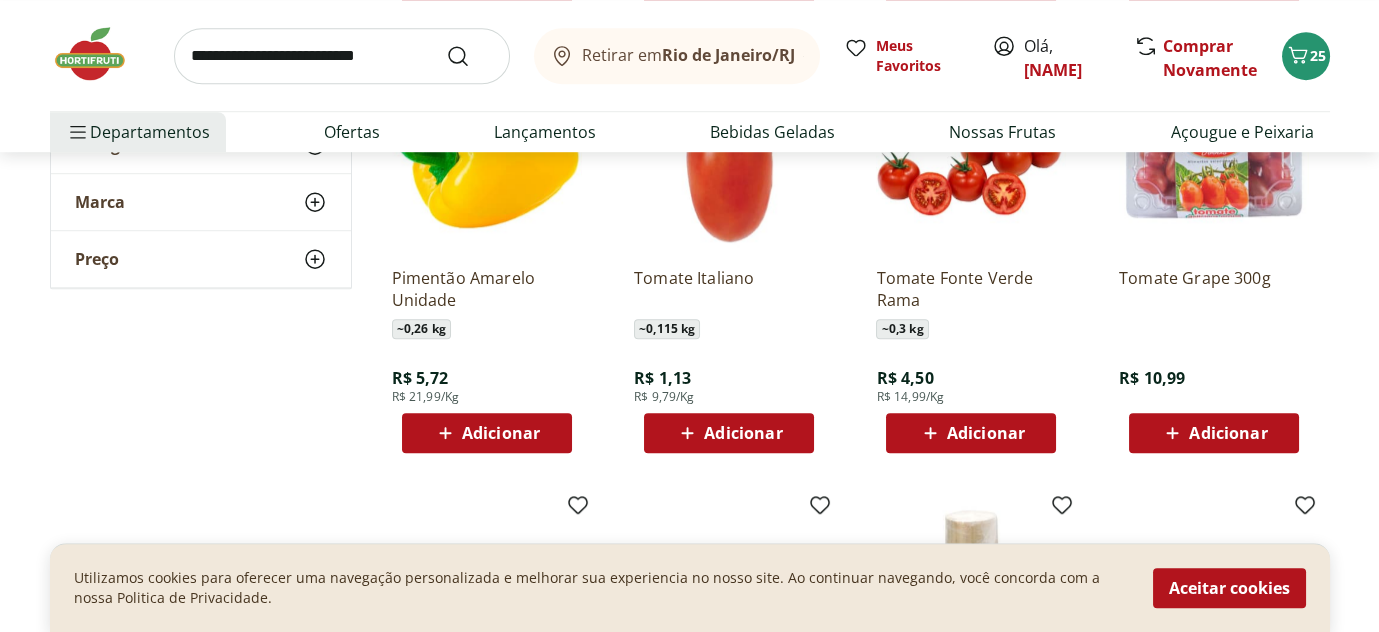 scroll, scrollTop: 2900, scrollLeft: 0, axis: vertical 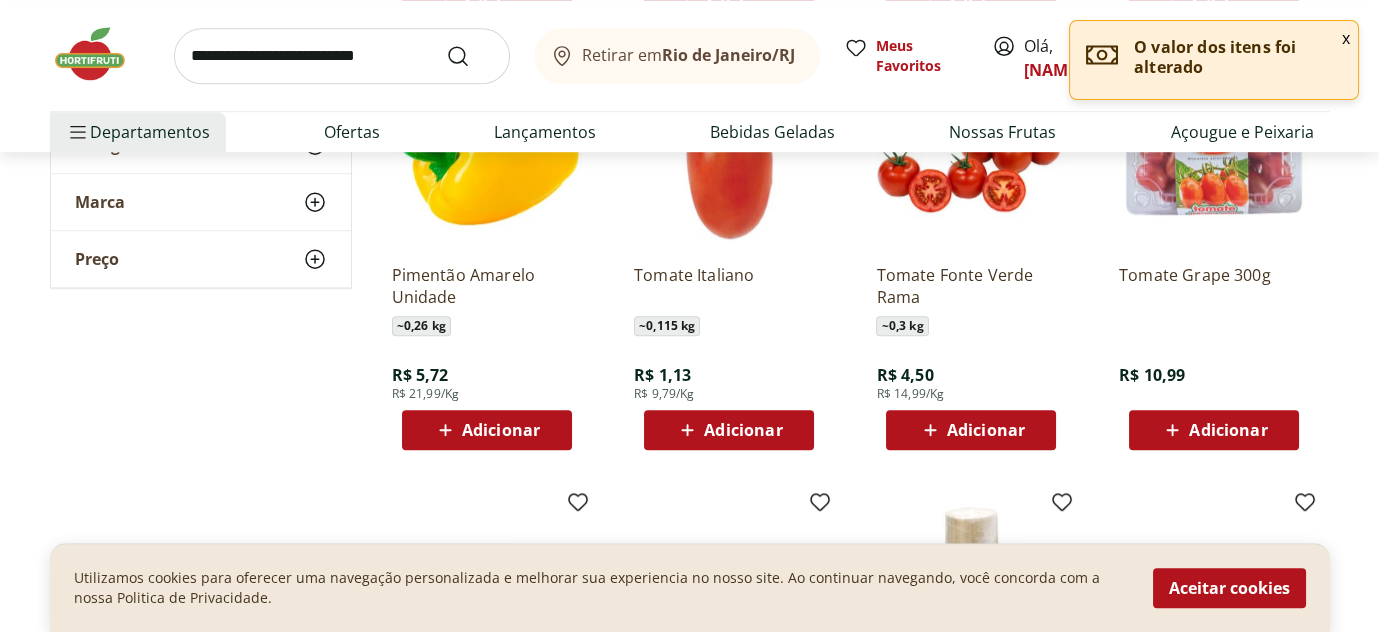 click on "Adicionar" at bounding box center (501, 430) 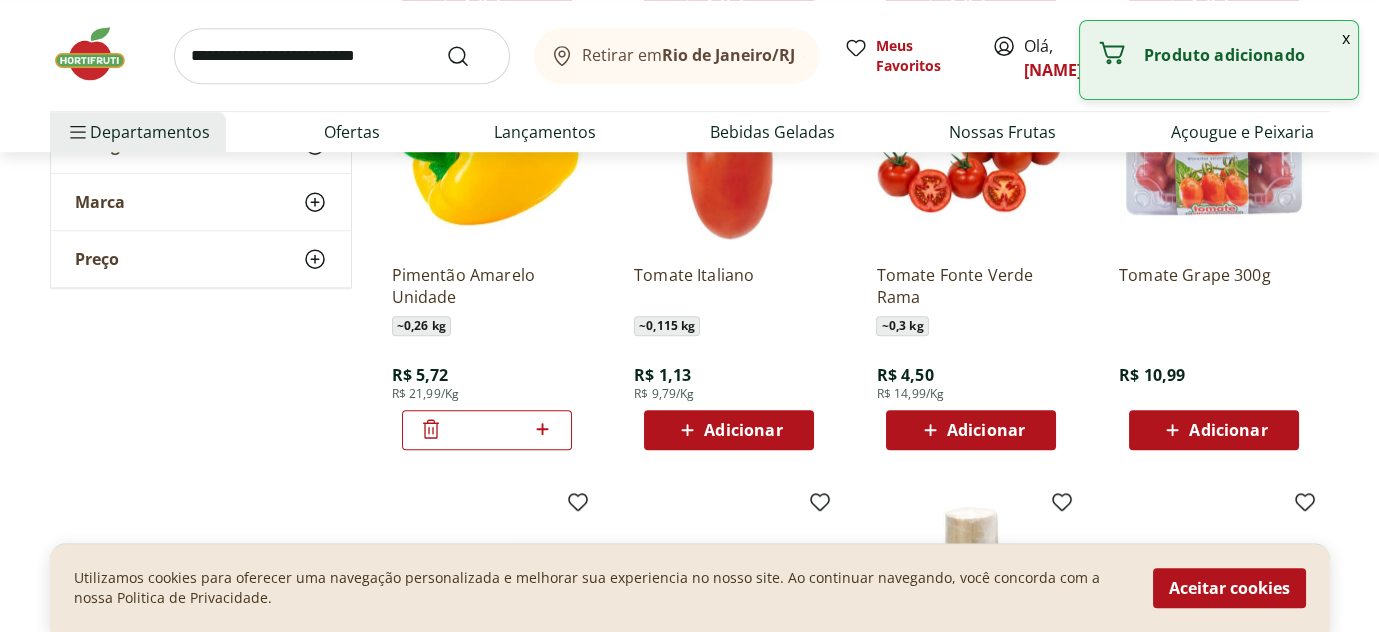 click 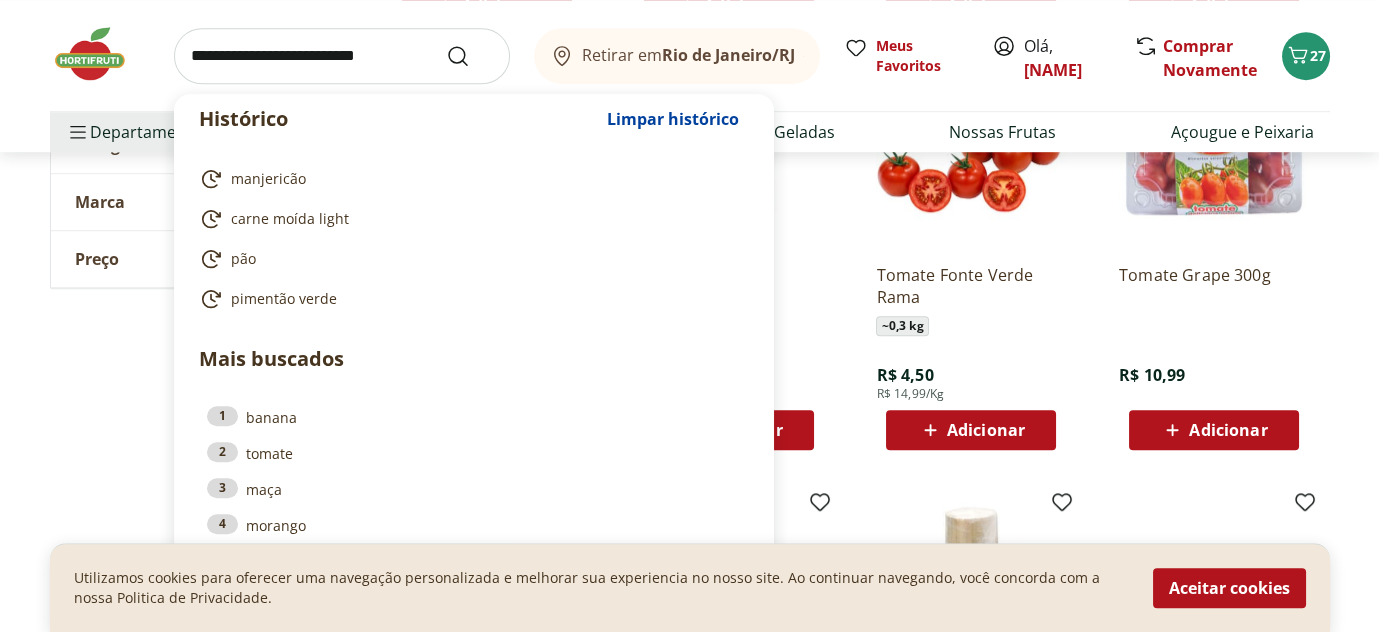click at bounding box center (342, 56) 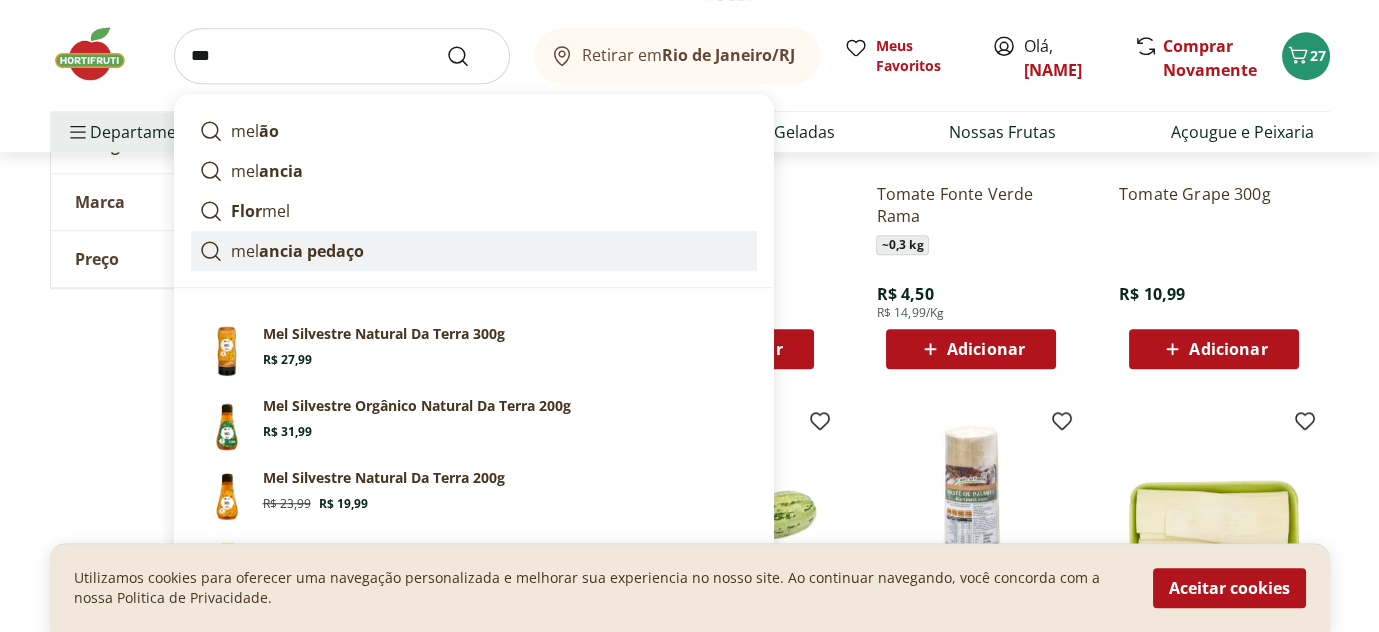 scroll, scrollTop: 3100, scrollLeft: 0, axis: vertical 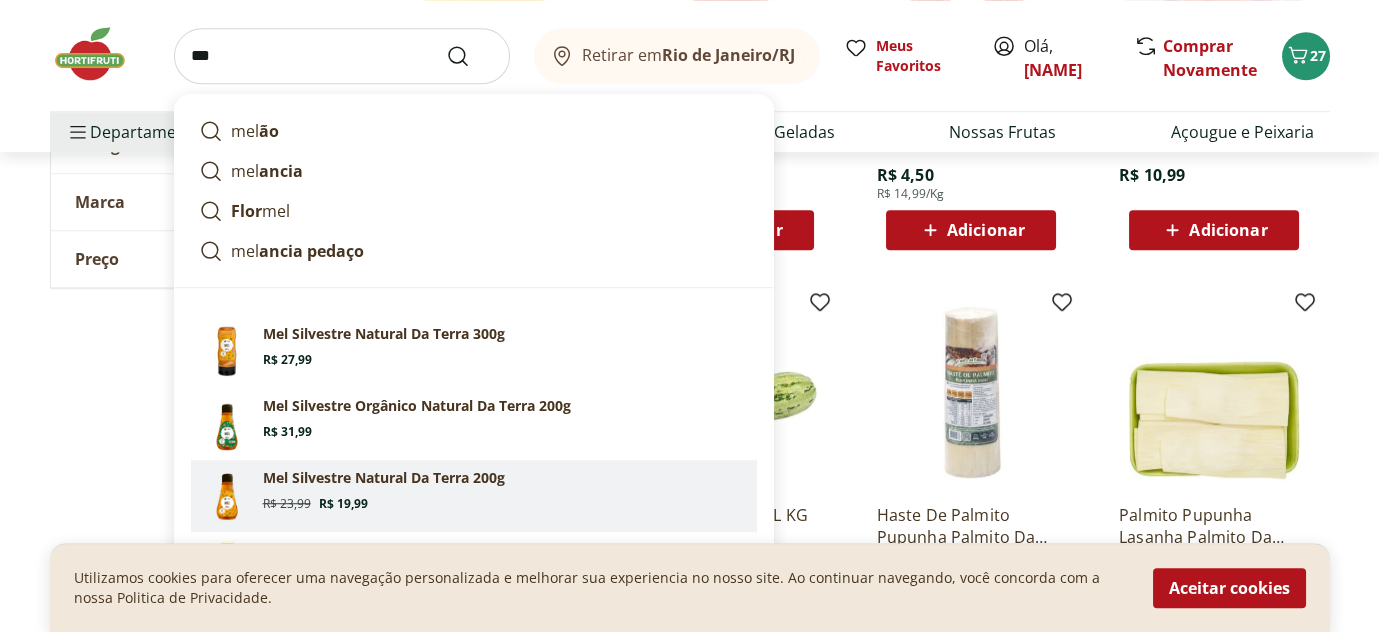 type on "***" 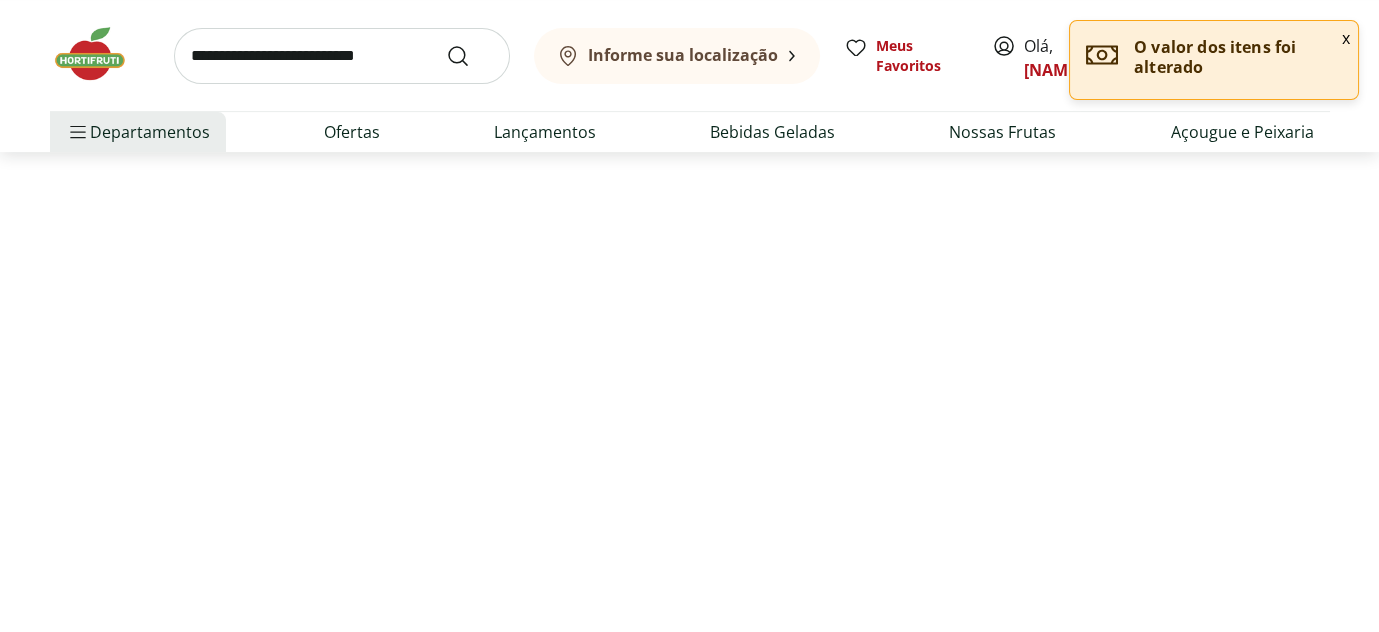 scroll, scrollTop: 0, scrollLeft: 0, axis: both 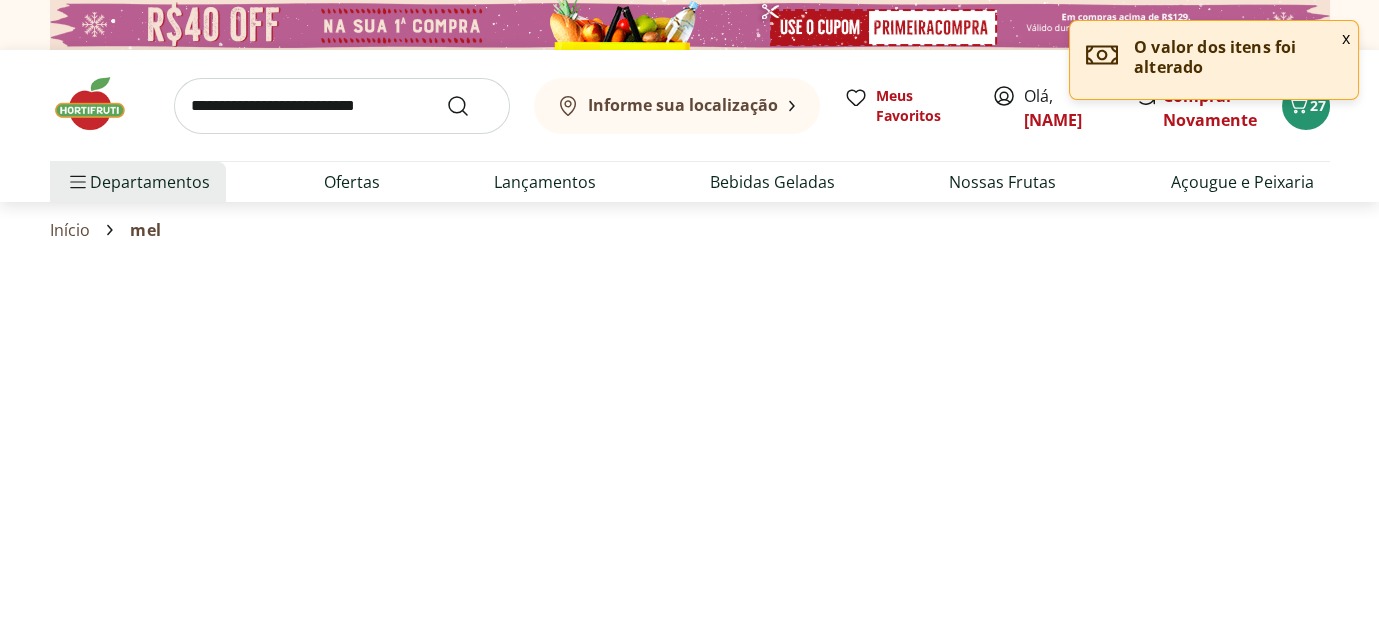 select on "**********" 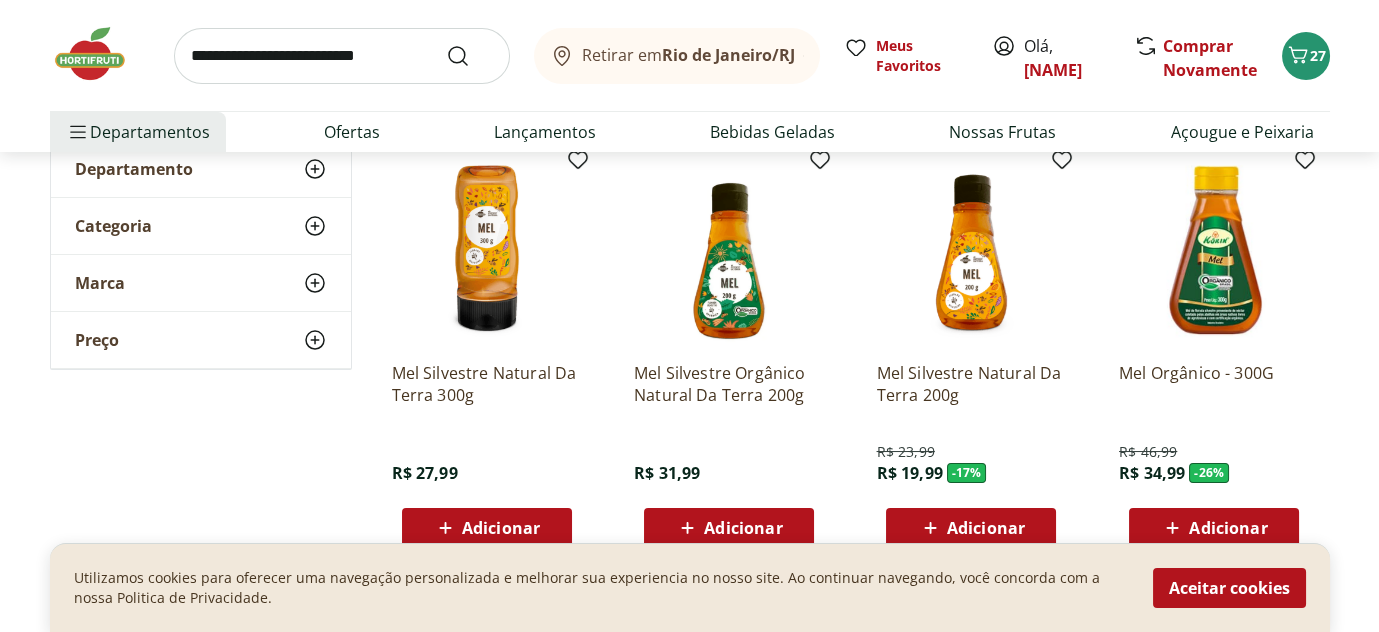 scroll, scrollTop: 300, scrollLeft: 0, axis: vertical 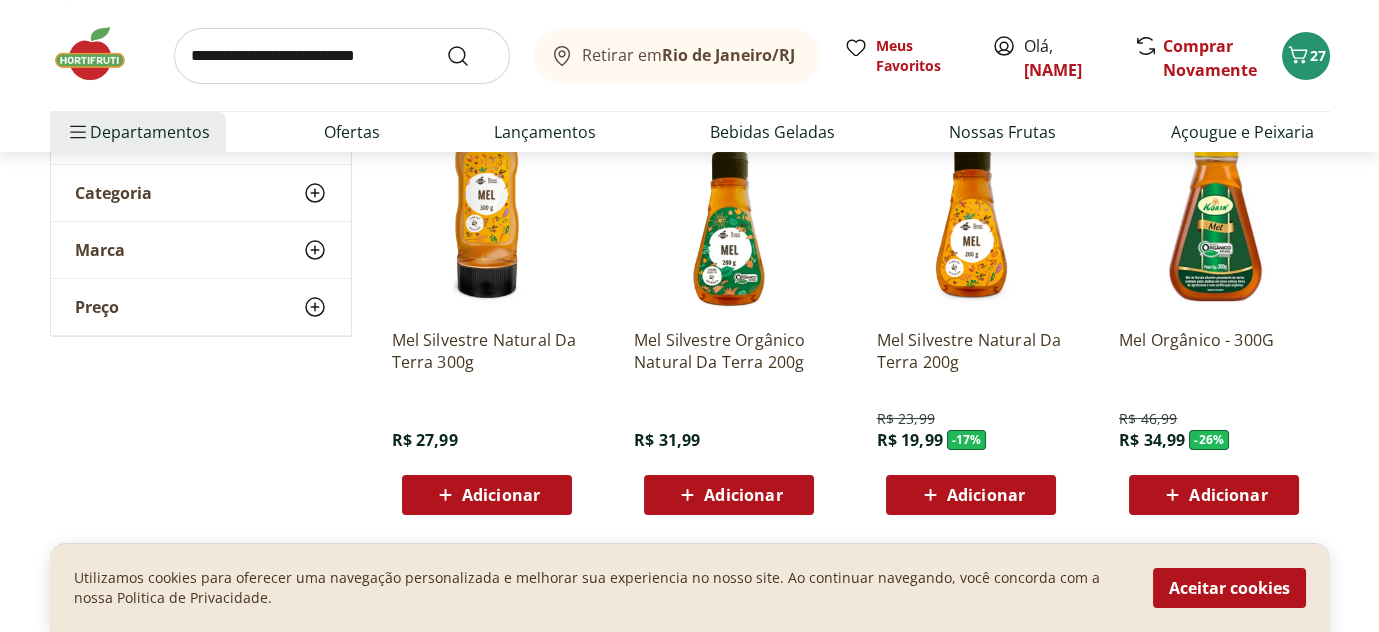 click on "Adicionar" at bounding box center [986, 495] 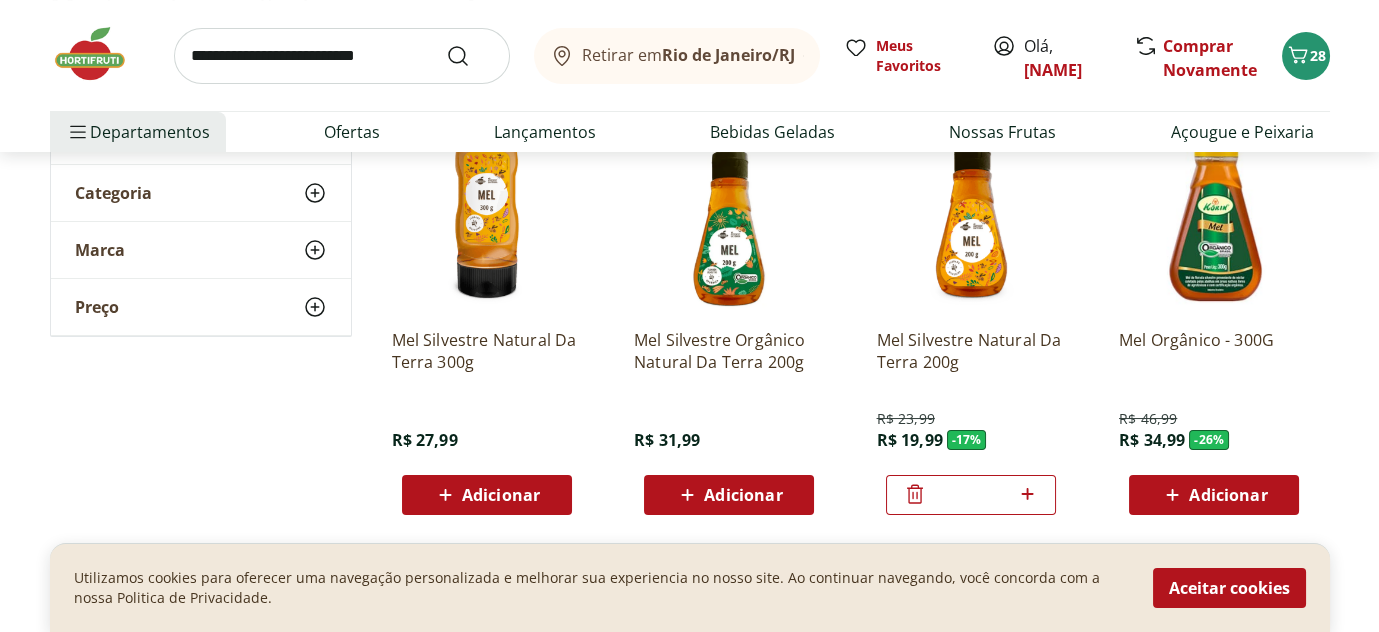 click at bounding box center (342, 56) 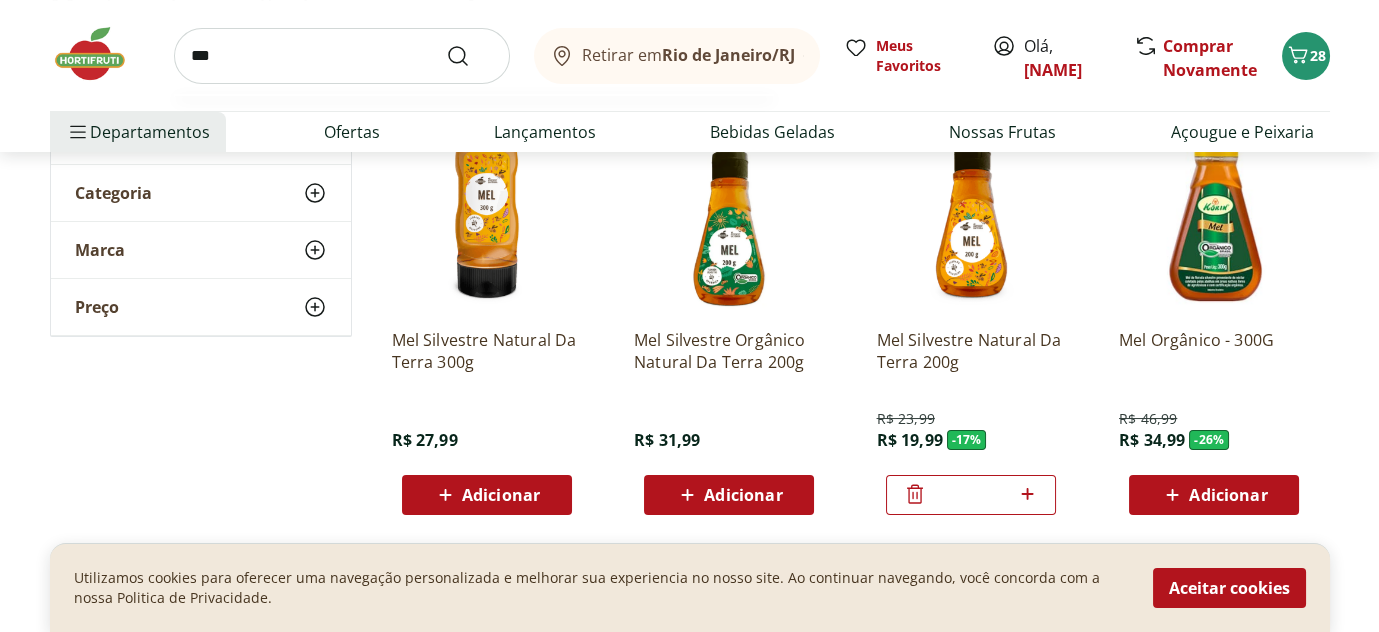 type on "***" 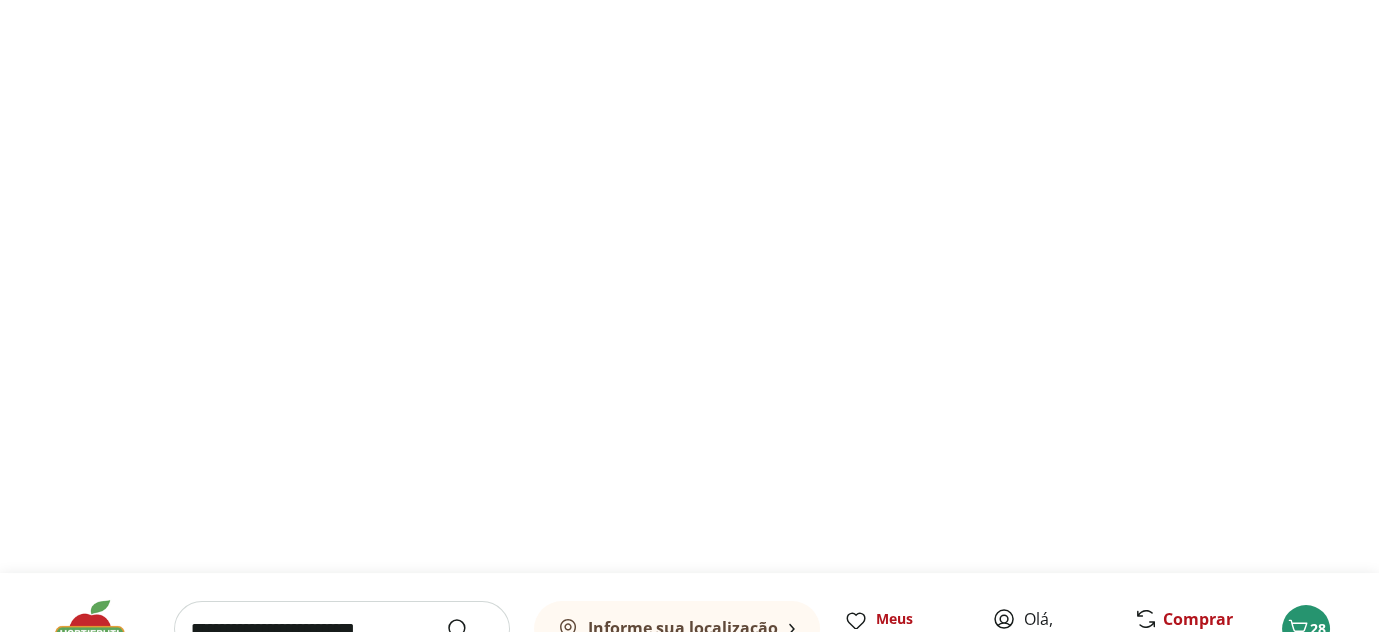 scroll, scrollTop: 0, scrollLeft: 0, axis: both 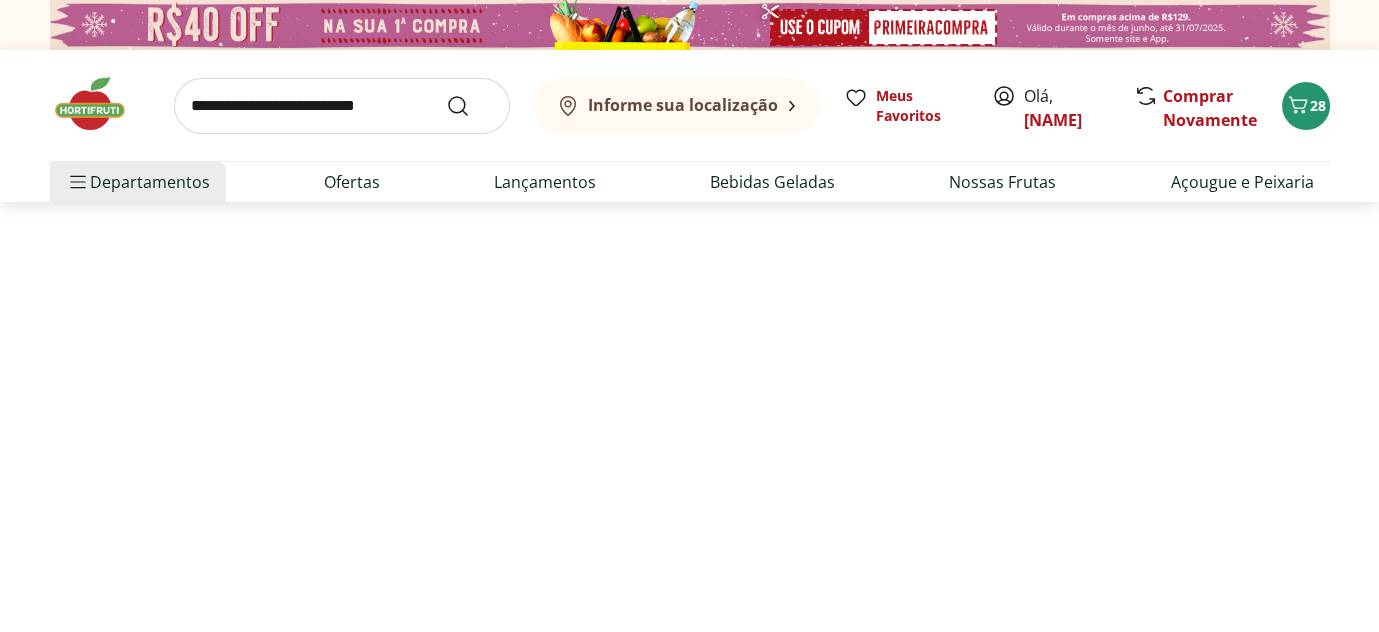 select on "**********" 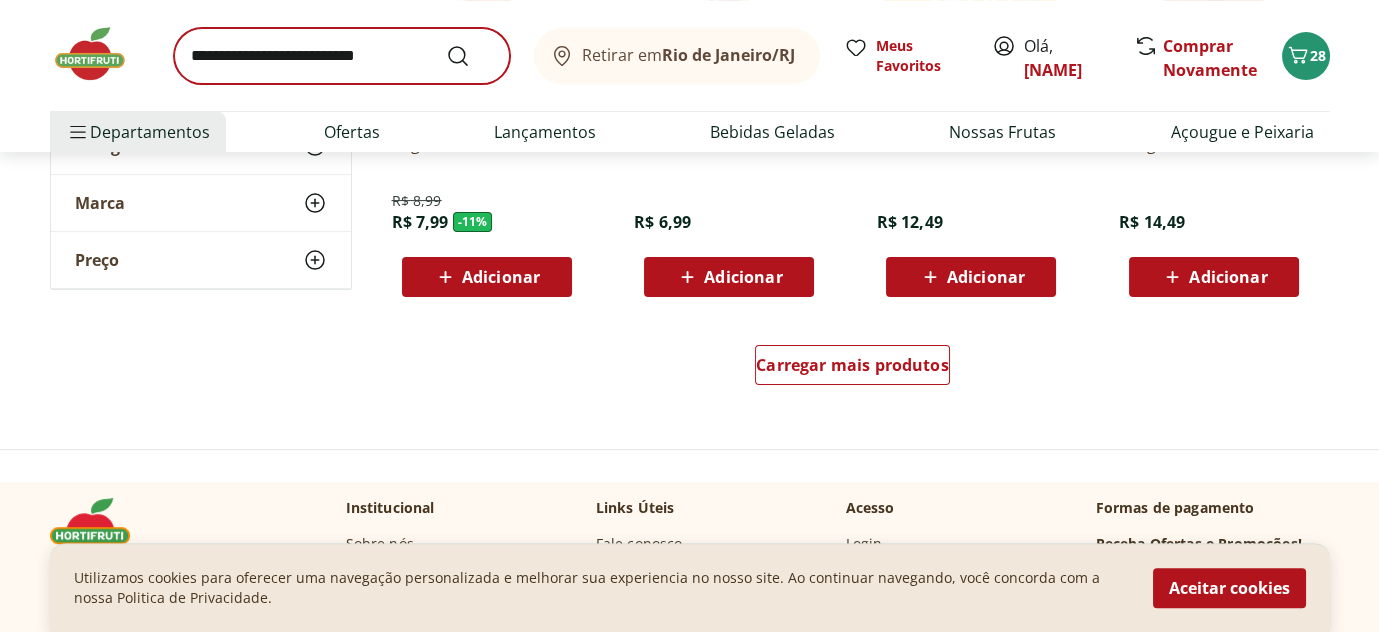 scroll, scrollTop: 1400, scrollLeft: 0, axis: vertical 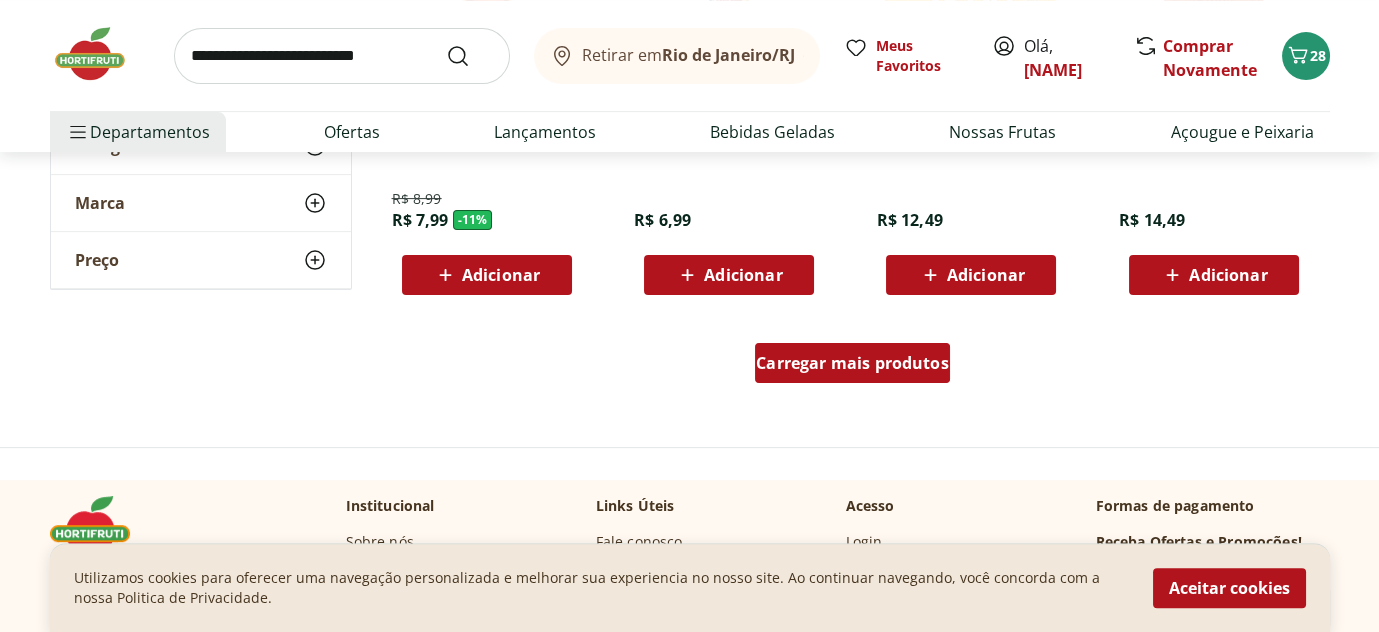 click on "Carregar mais produtos" at bounding box center [852, 363] 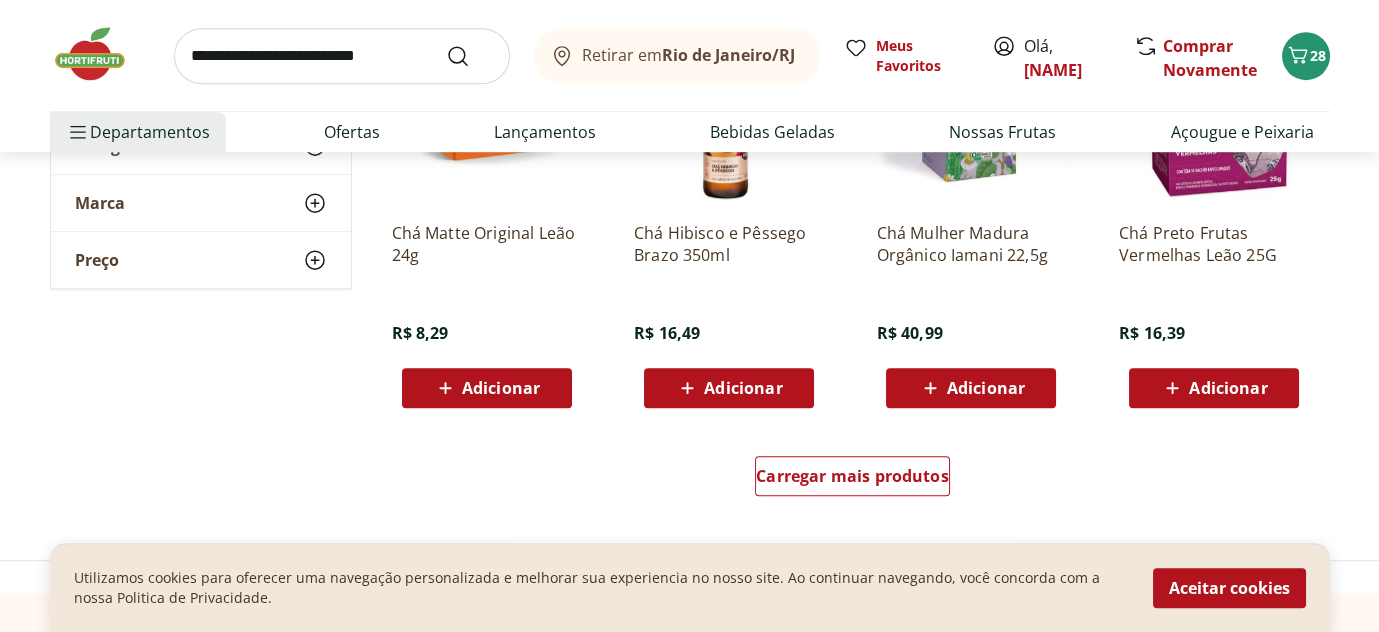 scroll, scrollTop: 2600, scrollLeft: 0, axis: vertical 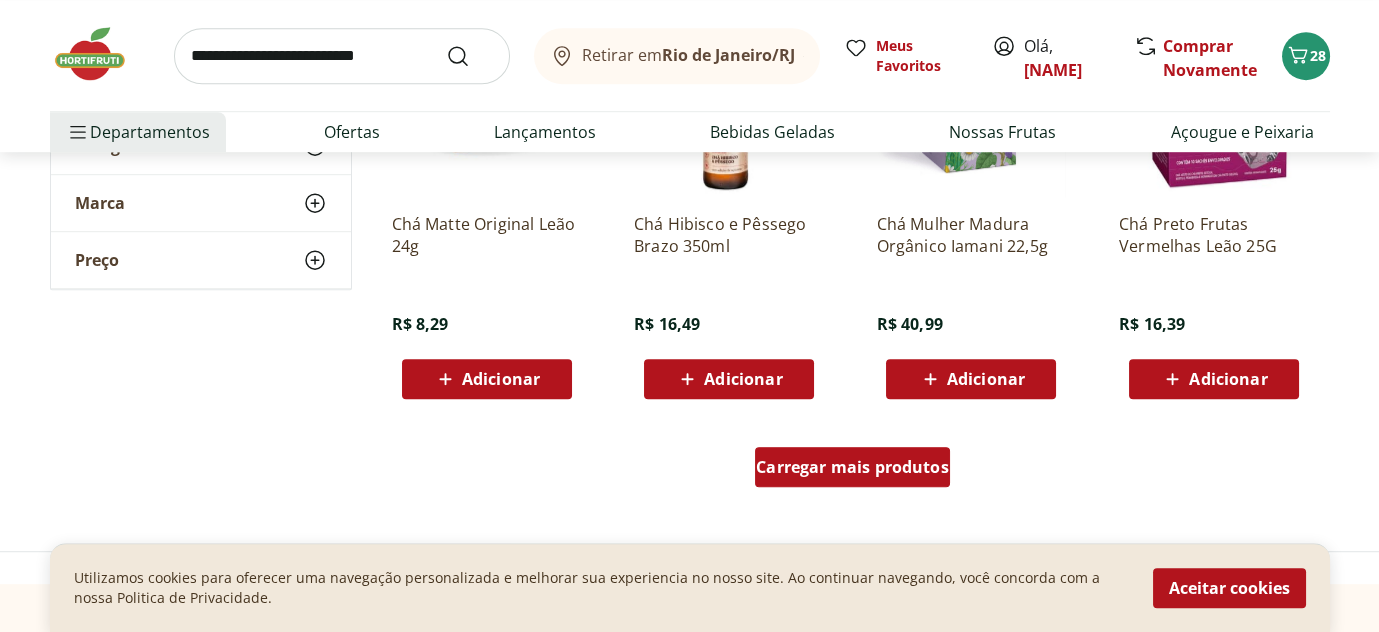 click on "Carregar mais produtos" at bounding box center (852, 467) 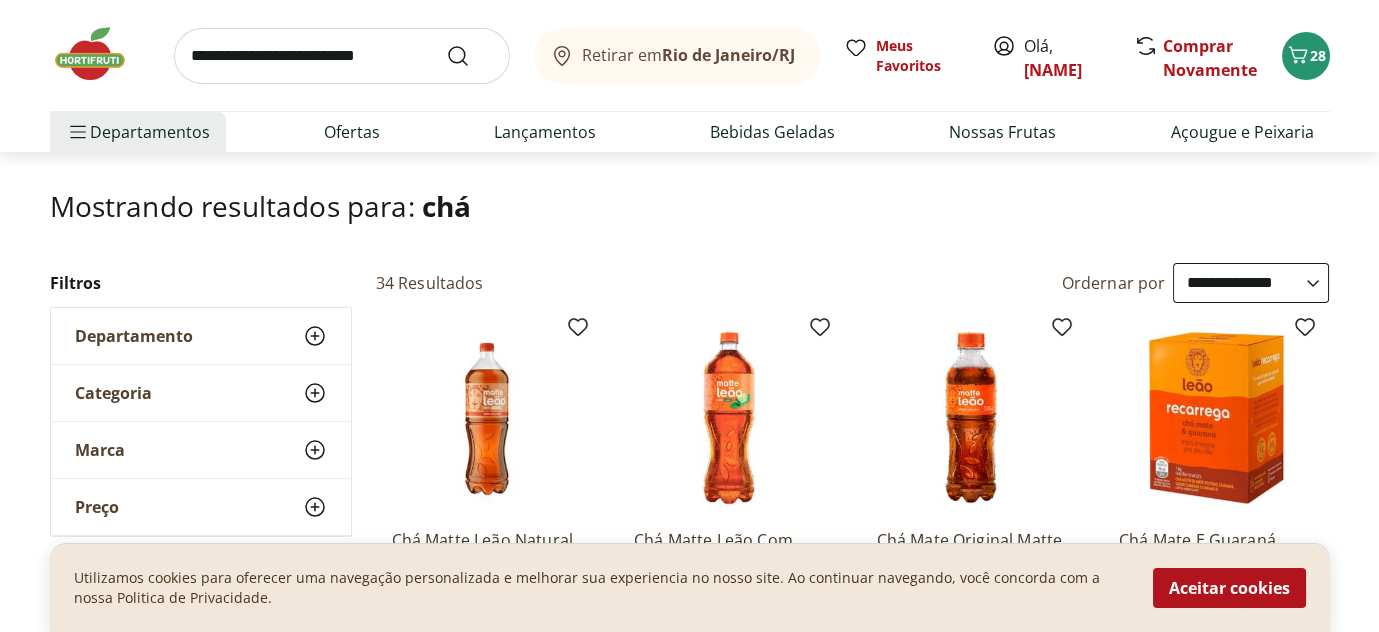 scroll, scrollTop: 0, scrollLeft: 0, axis: both 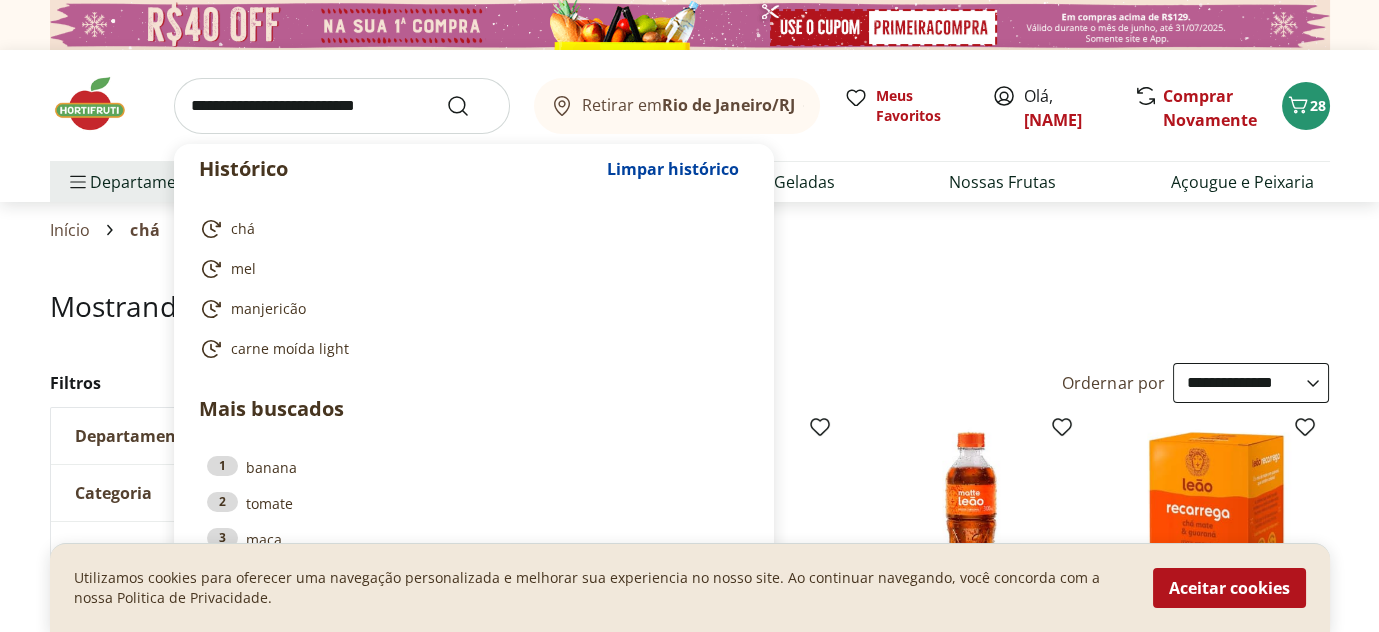 click at bounding box center (342, 106) 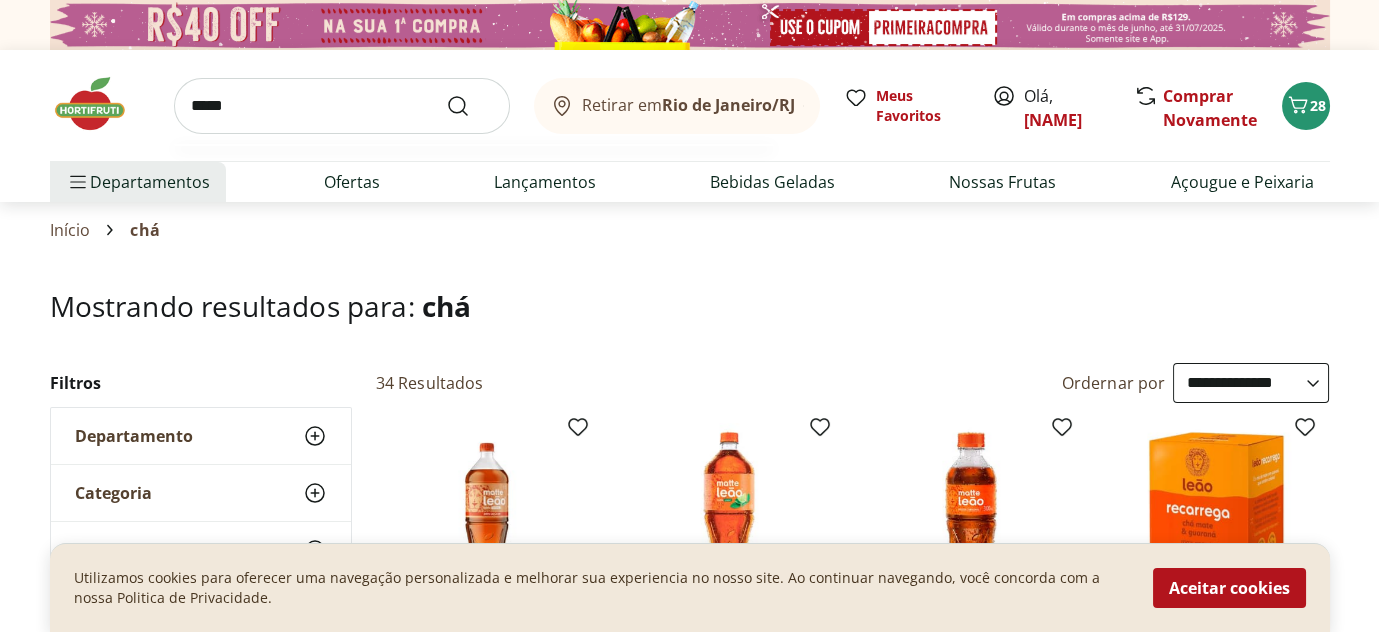 type on "*****" 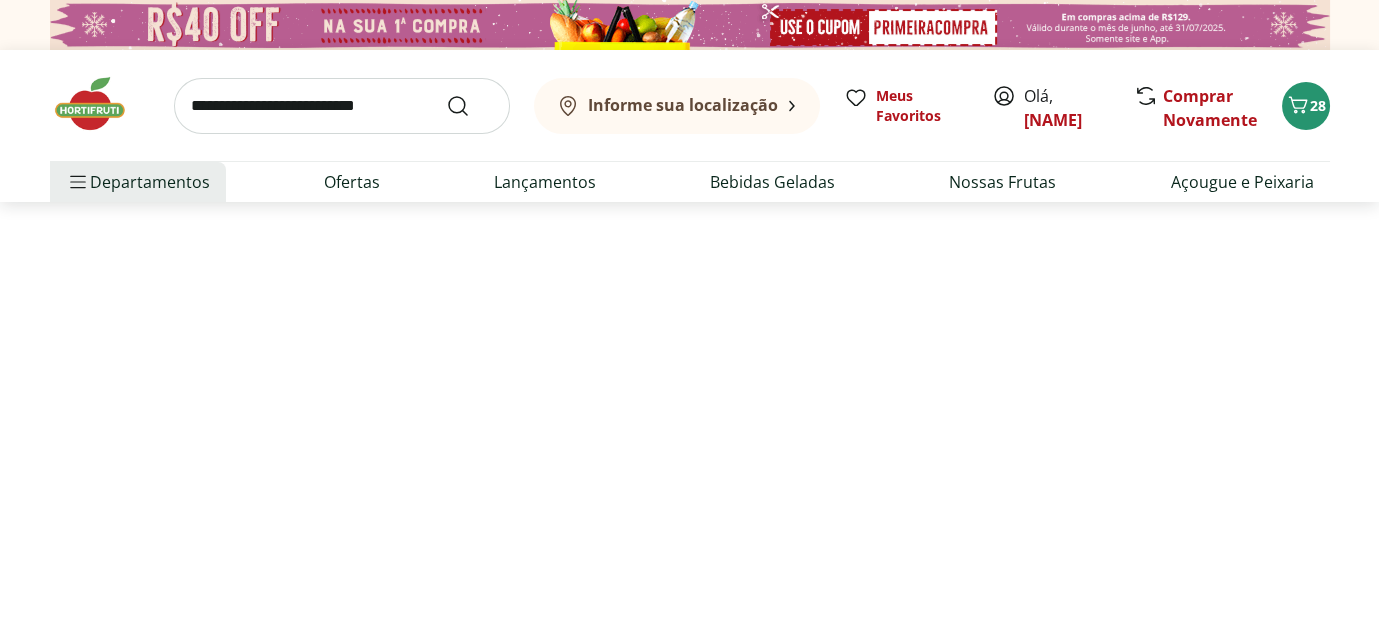 select on "**********" 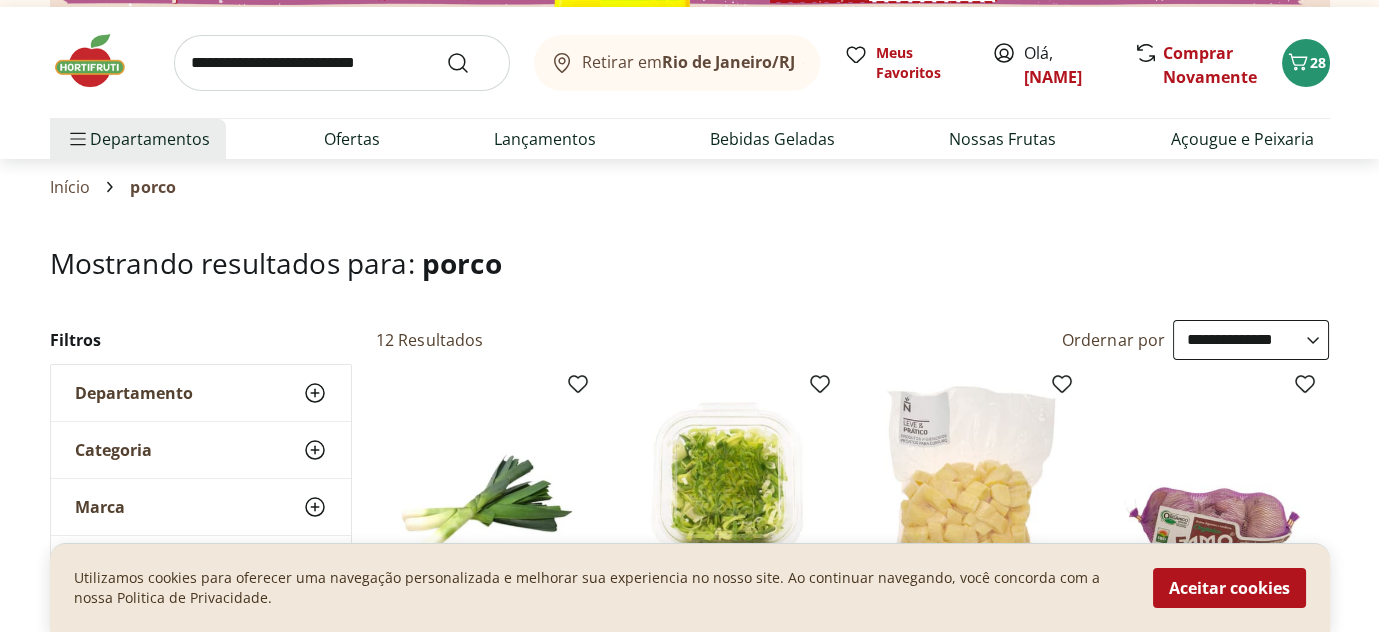 scroll, scrollTop: 0, scrollLeft: 0, axis: both 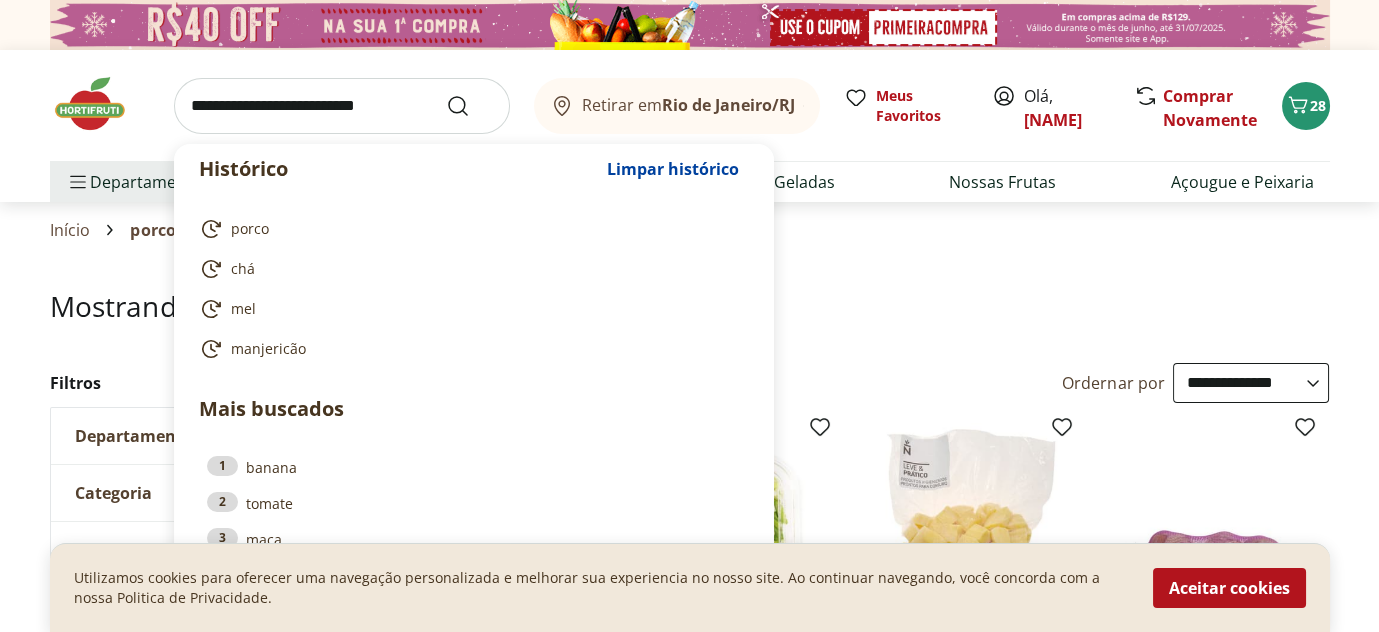 click at bounding box center [342, 106] 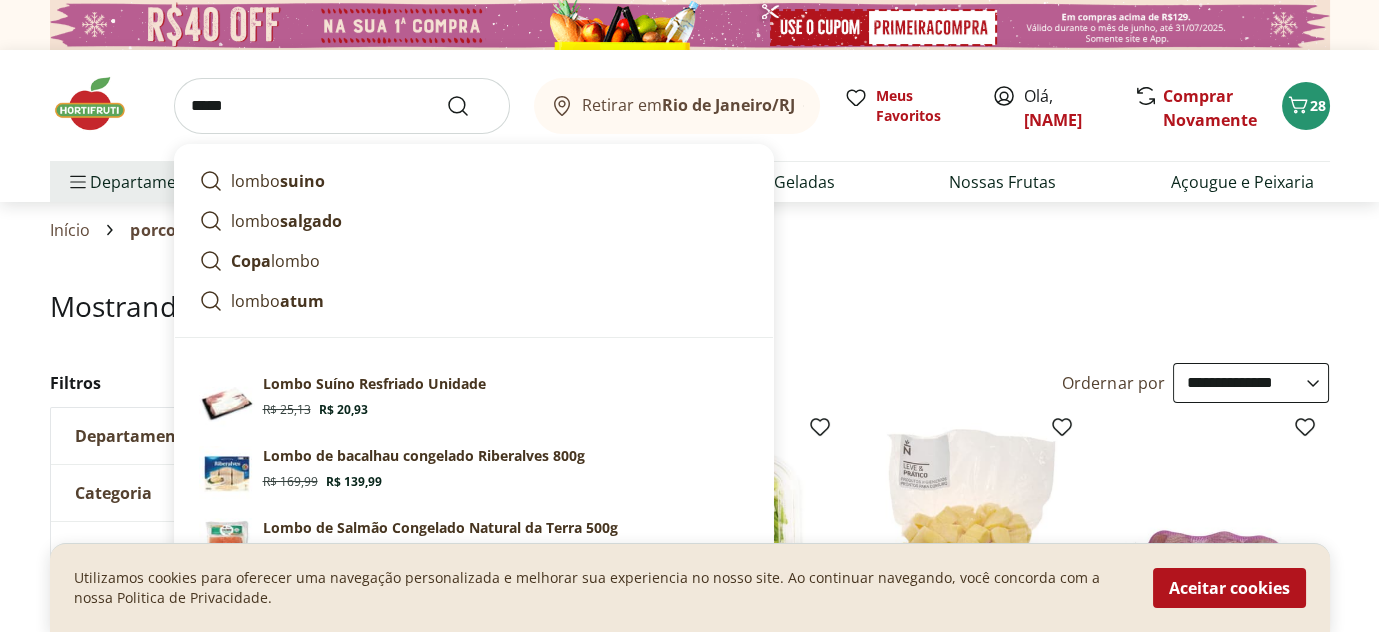 type on "*****" 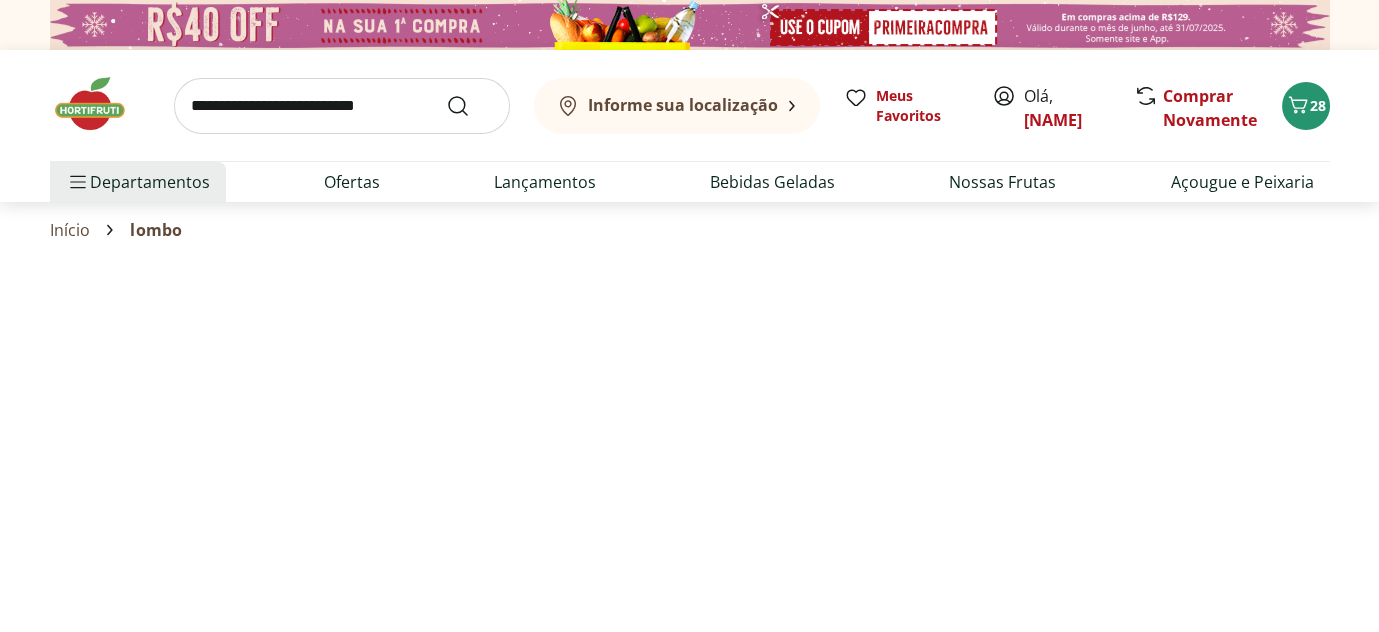 select on "**********" 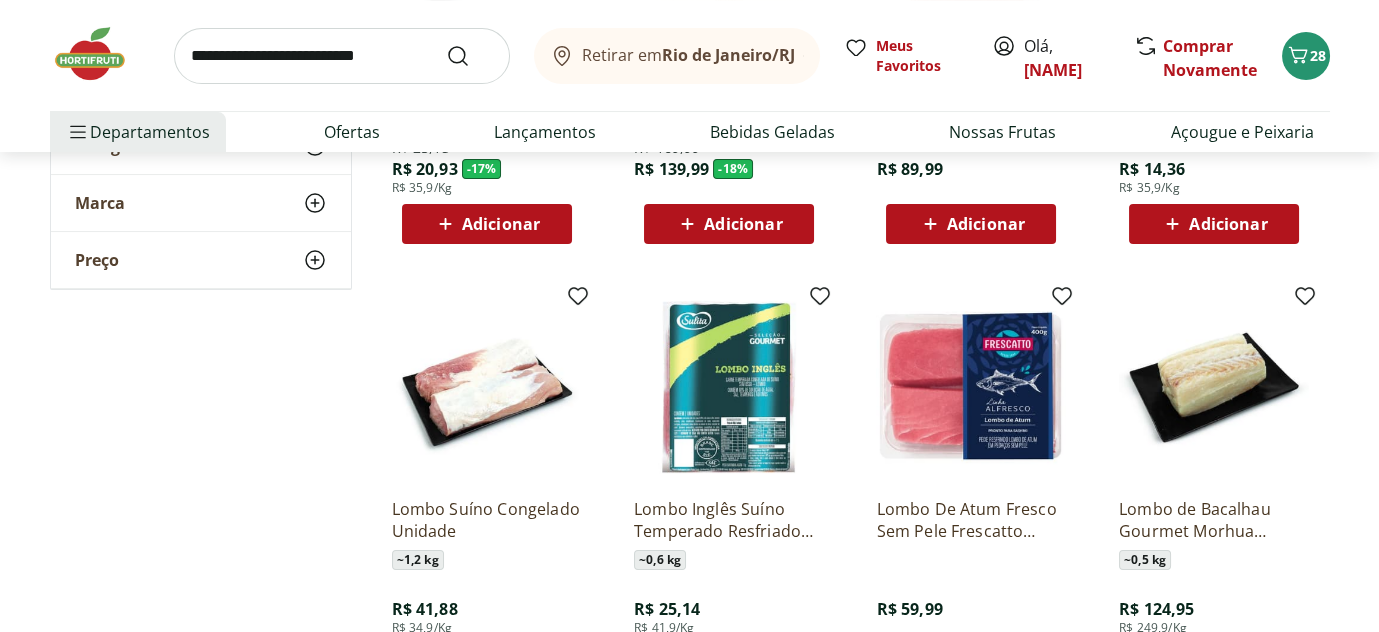 scroll, scrollTop: 656, scrollLeft: 0, axis: vertical 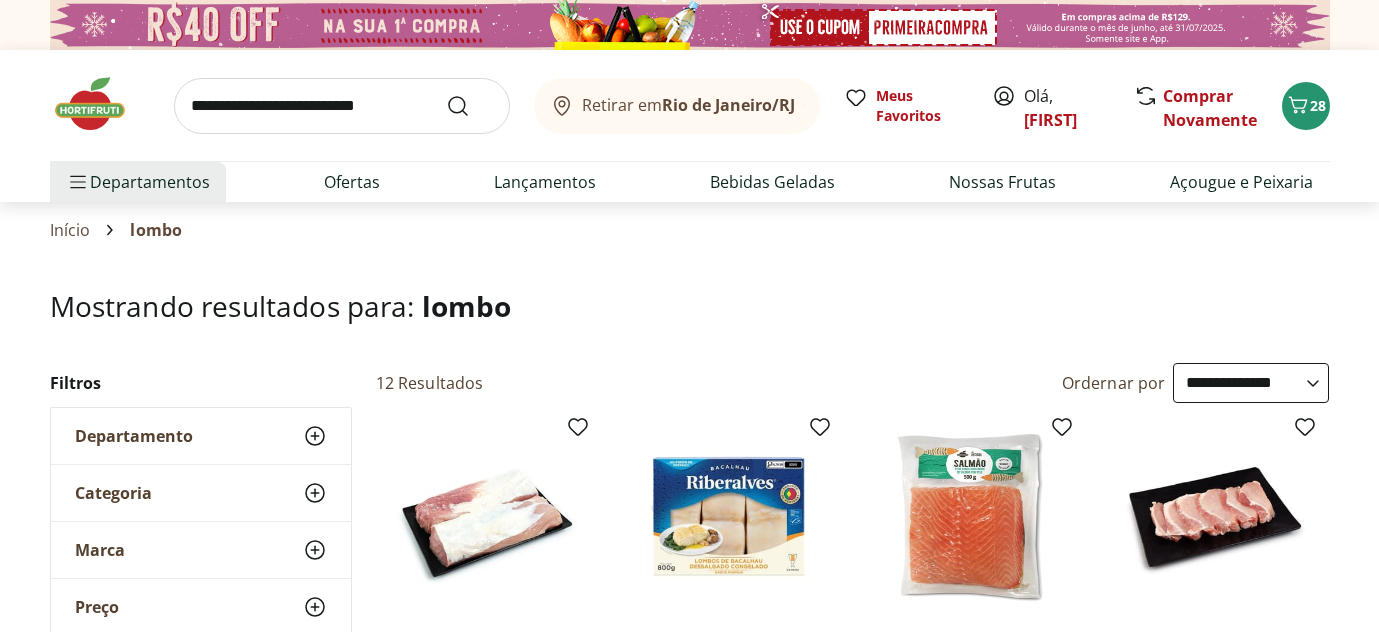 select on "**********" 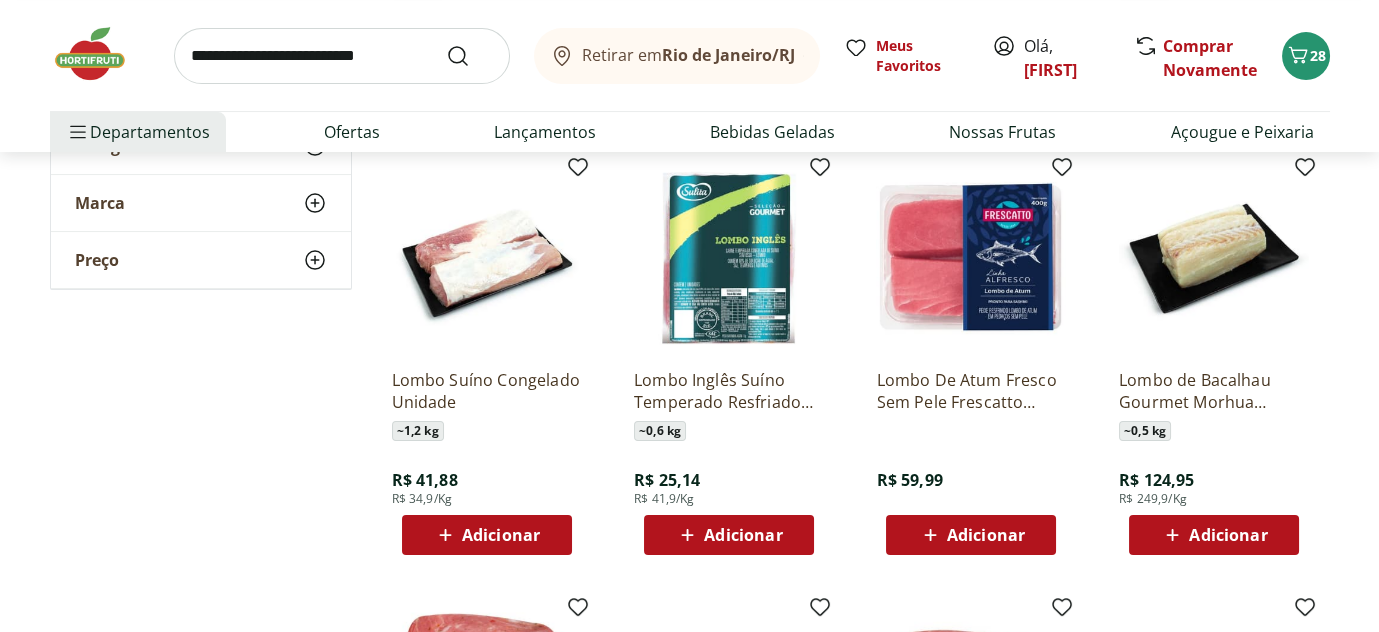 scroll, scrollTop: 0, scrollLeft: 0, axis: both 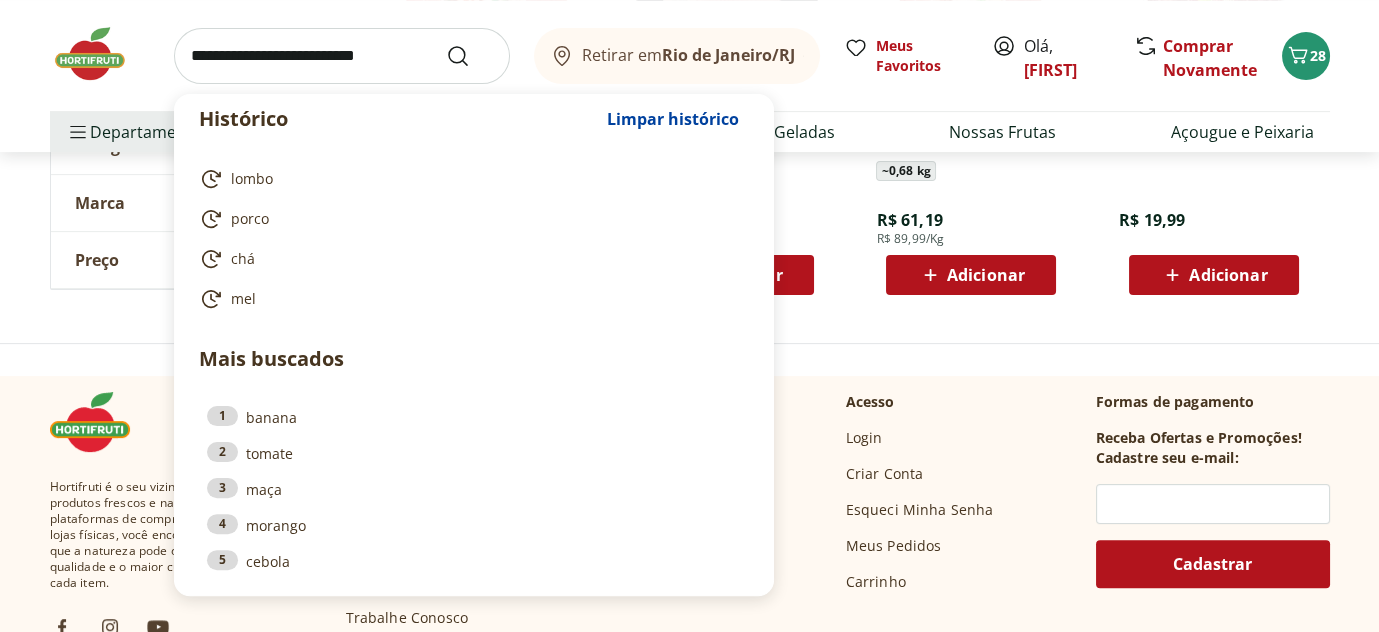 click at bounding box center (342, 56) 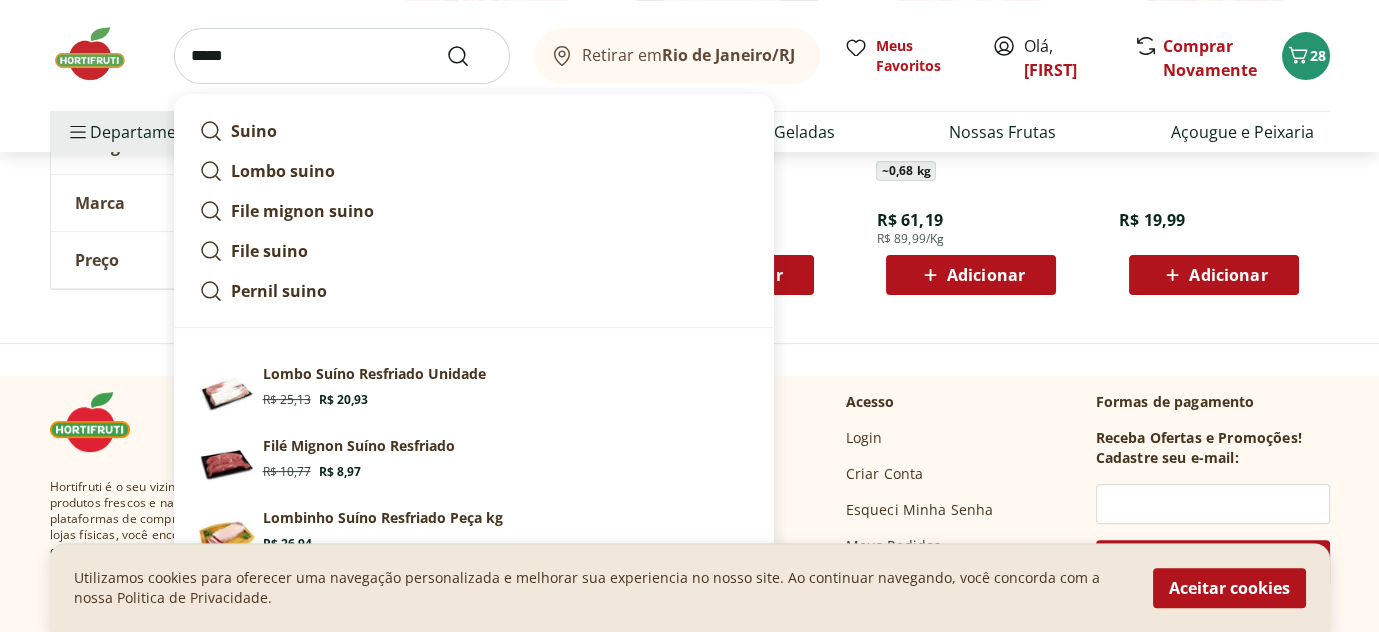 type on "*****" 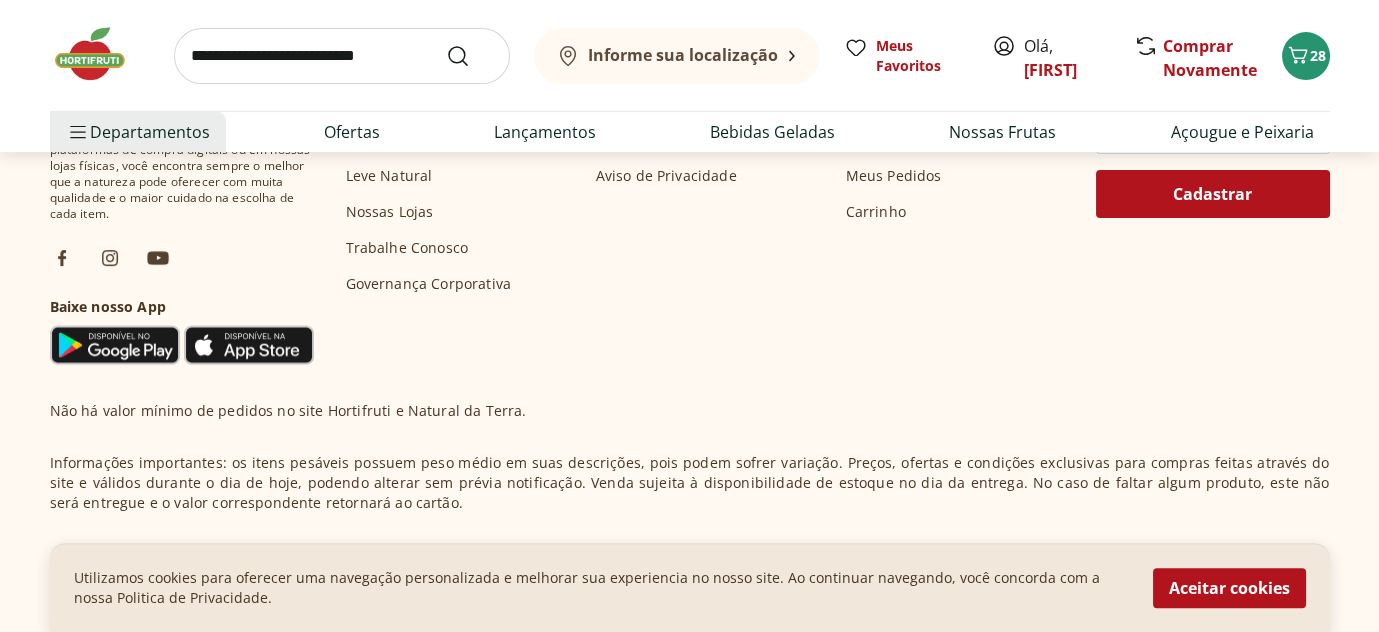 scroll, scrollTop: 0, scrollLeft: 0, axis: both 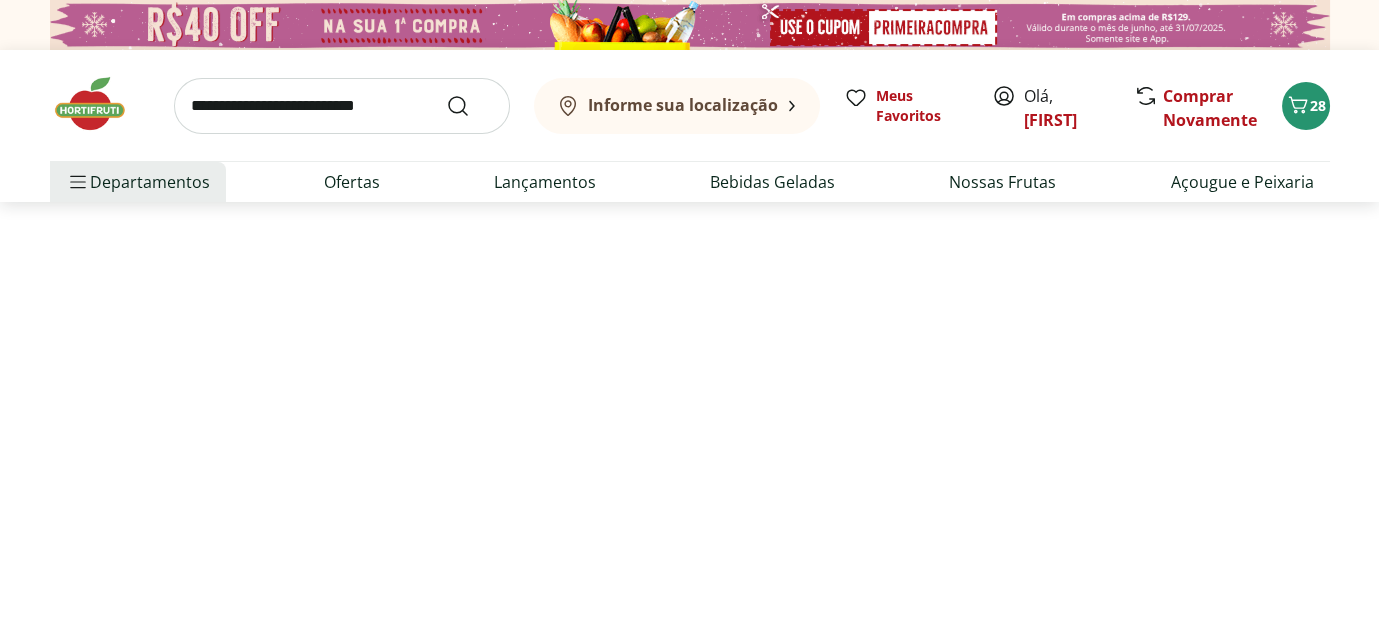 select on "**********" 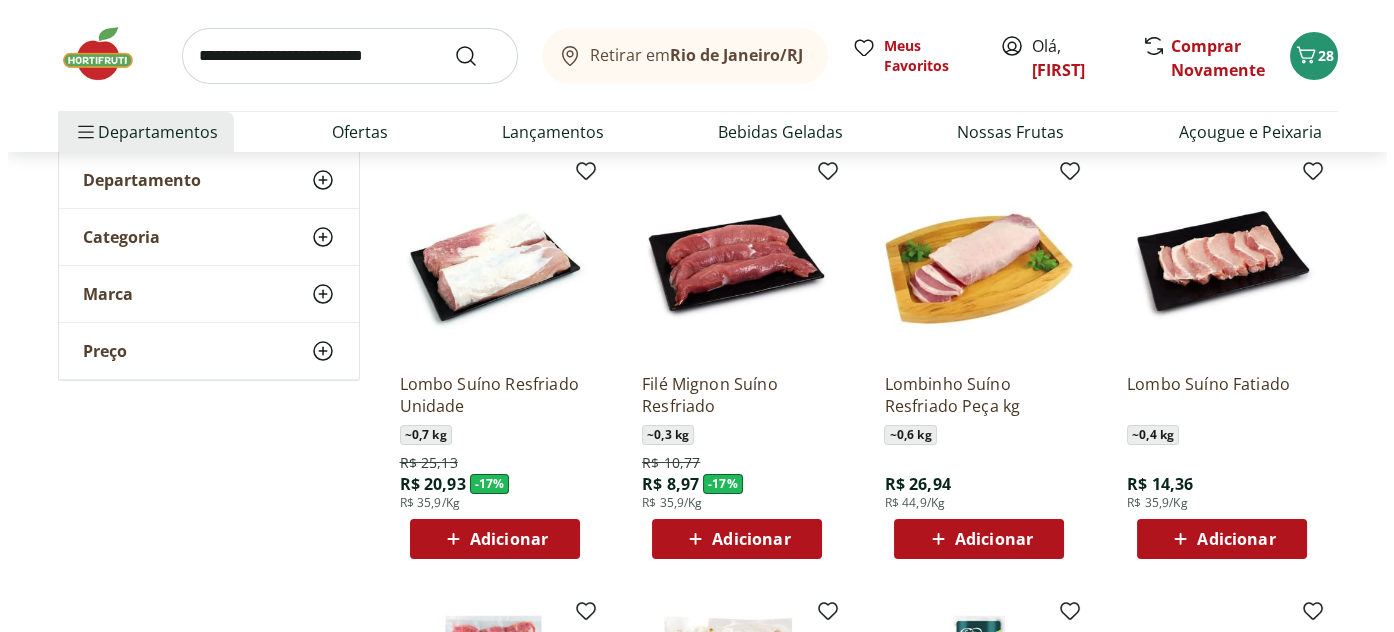 scroll, scrollTop: 300, scrollLeft: 0, axis: vertical 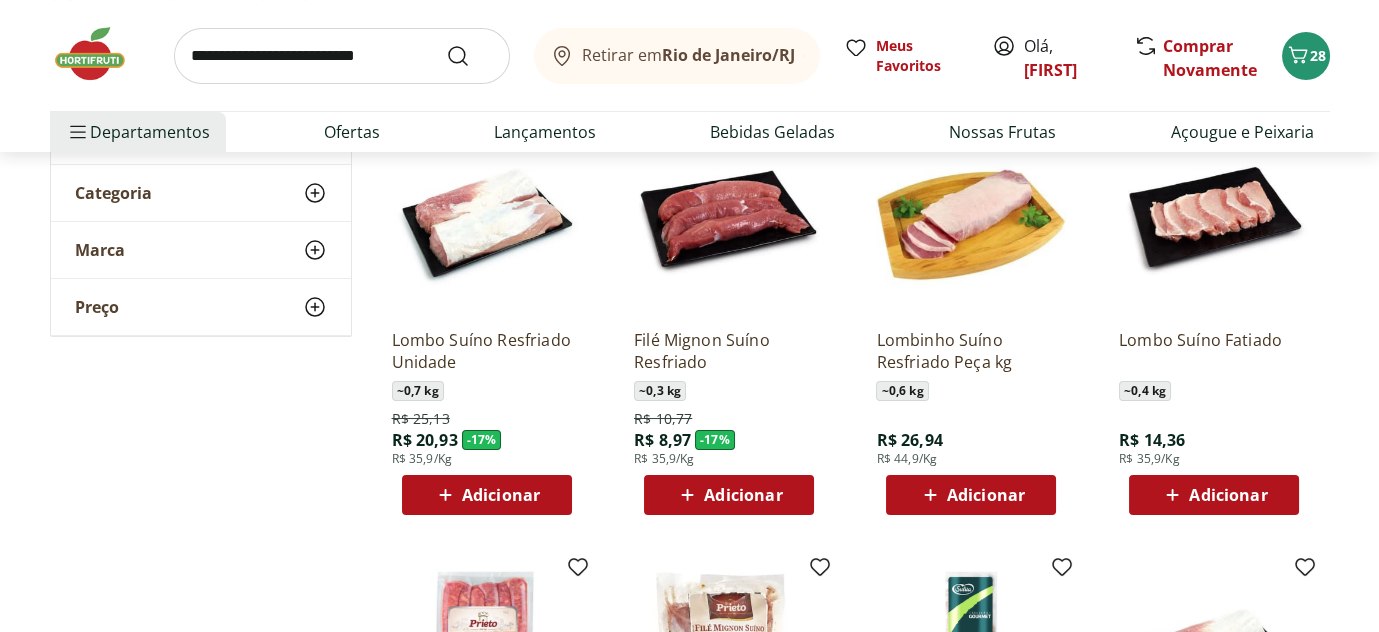 click on "Adicionar" at bounding box center (743, 495) 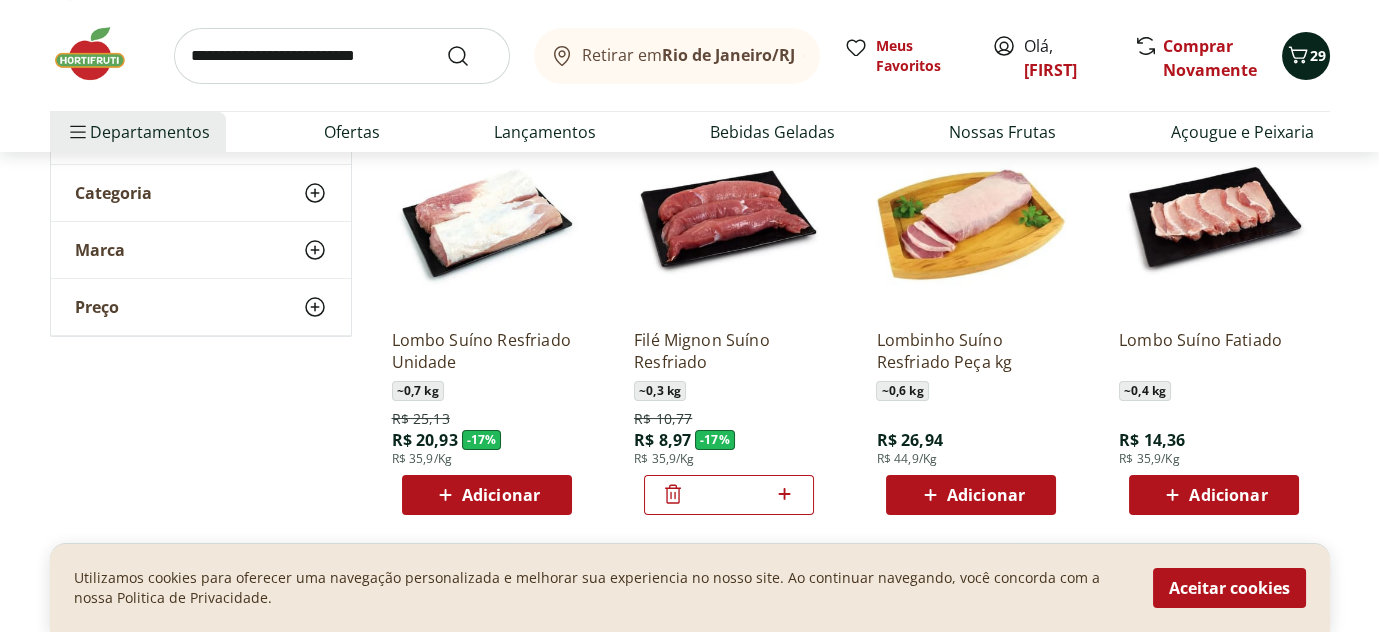 click 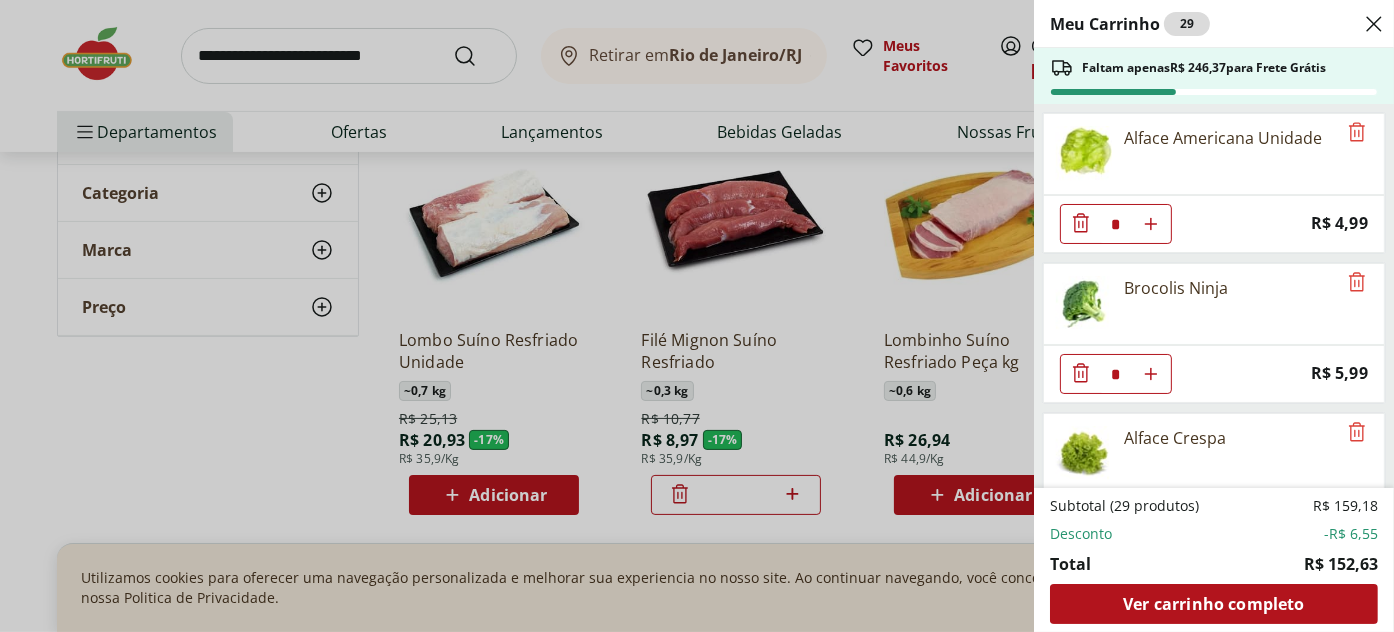 scroll, scrollTop: 200, scrollLeft: 0, axis: vertical 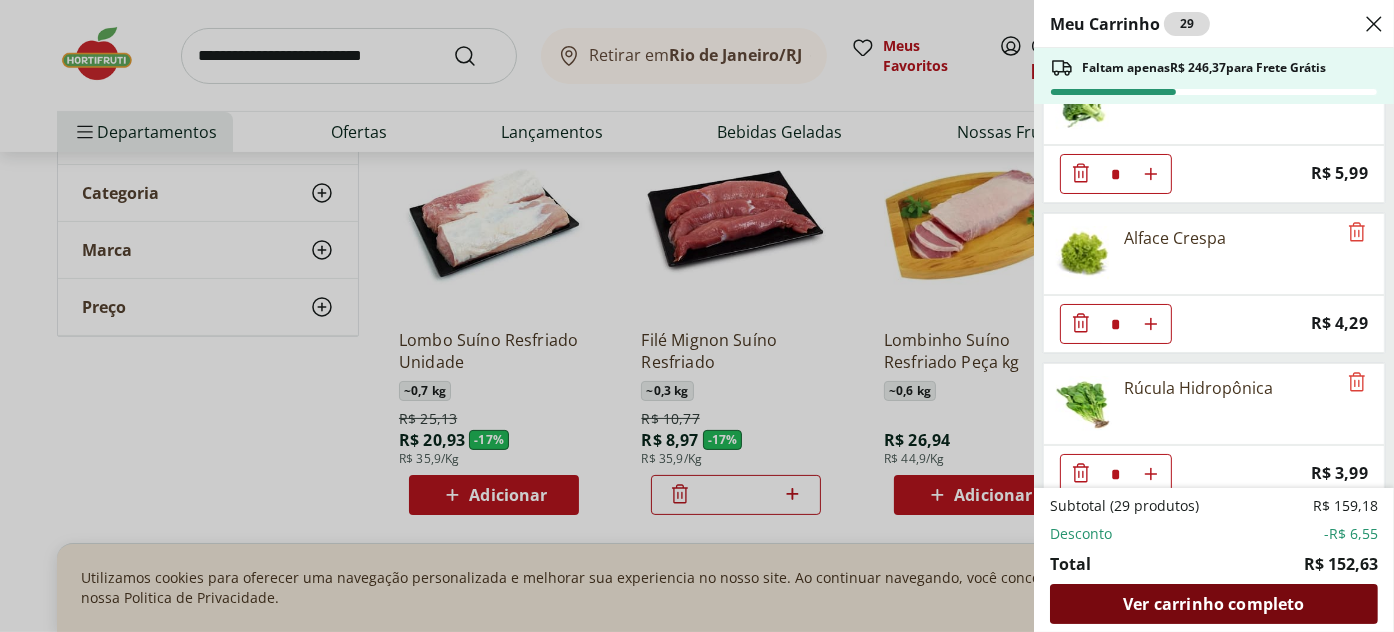 click on "Ver carrinho completo" at bounding box center [1213, 604] 